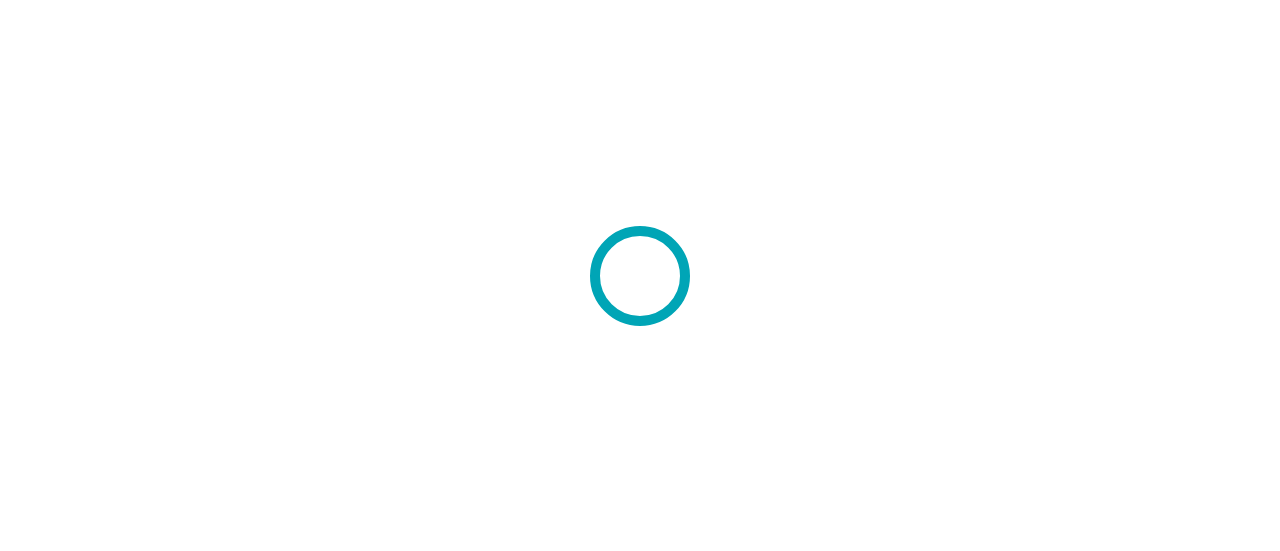 scroll, scrollTop: 0, scrollLeft: 0, axis: both 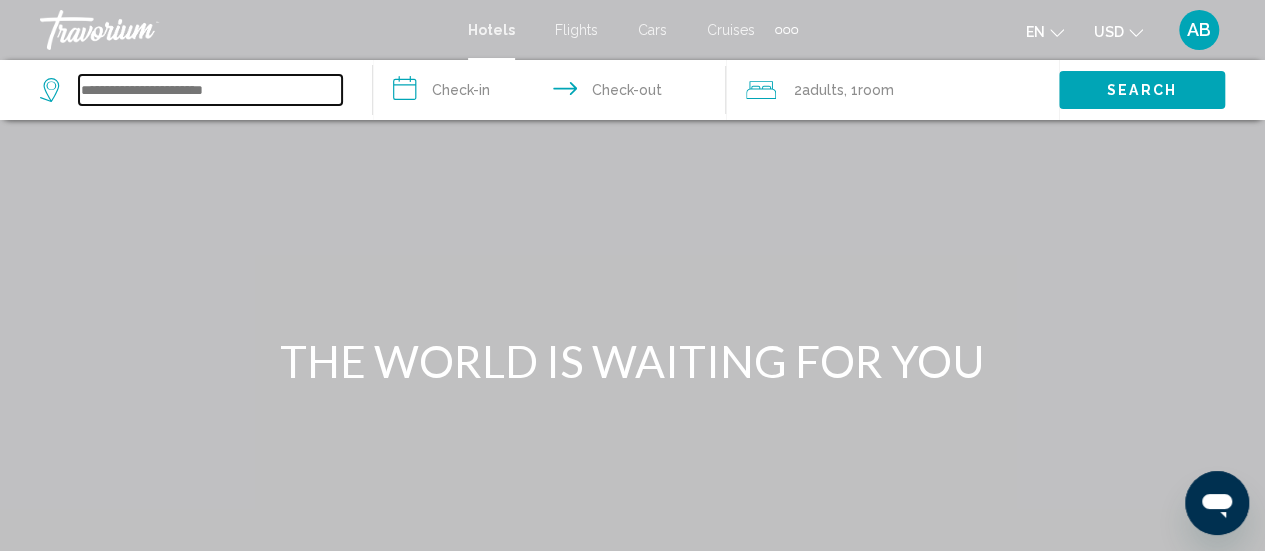 click at bounding box center (210, 90) 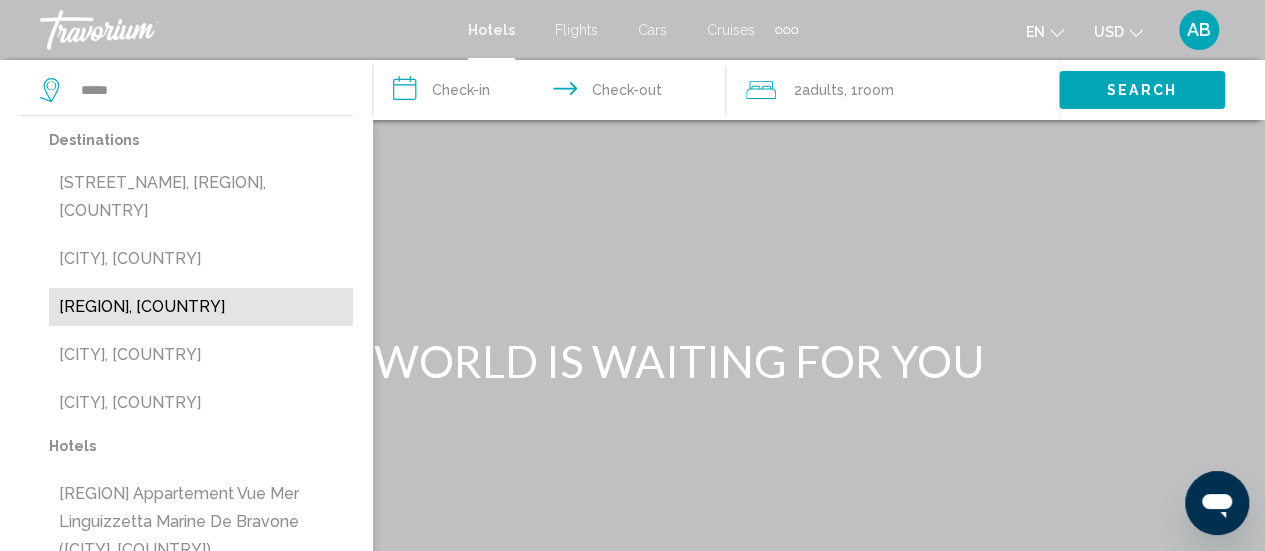 click on "[REGION], [COUNTRY]" at bounding box center (201, 307) 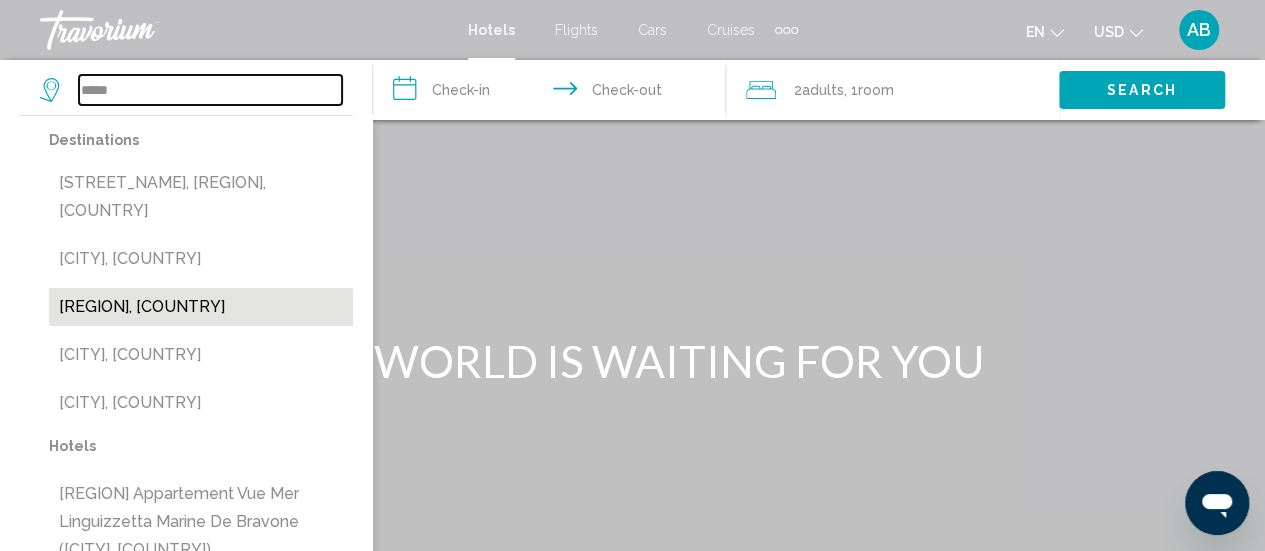 type on "**********" 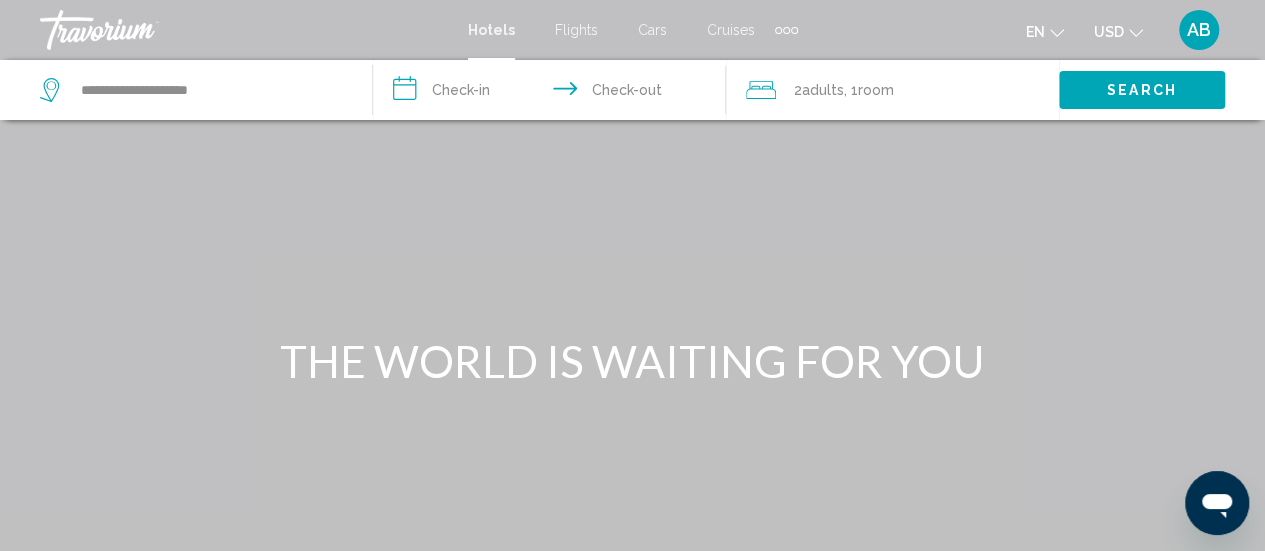 click on "**********" at bounding box center (553, 93) 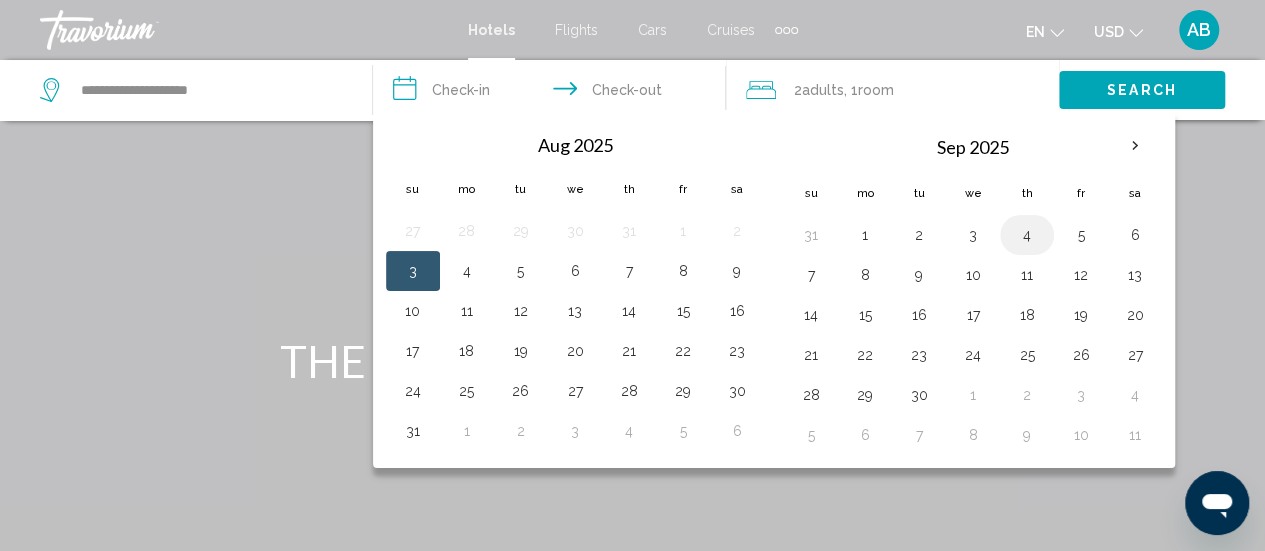 click on "4" at bounding box center (1027, 235) 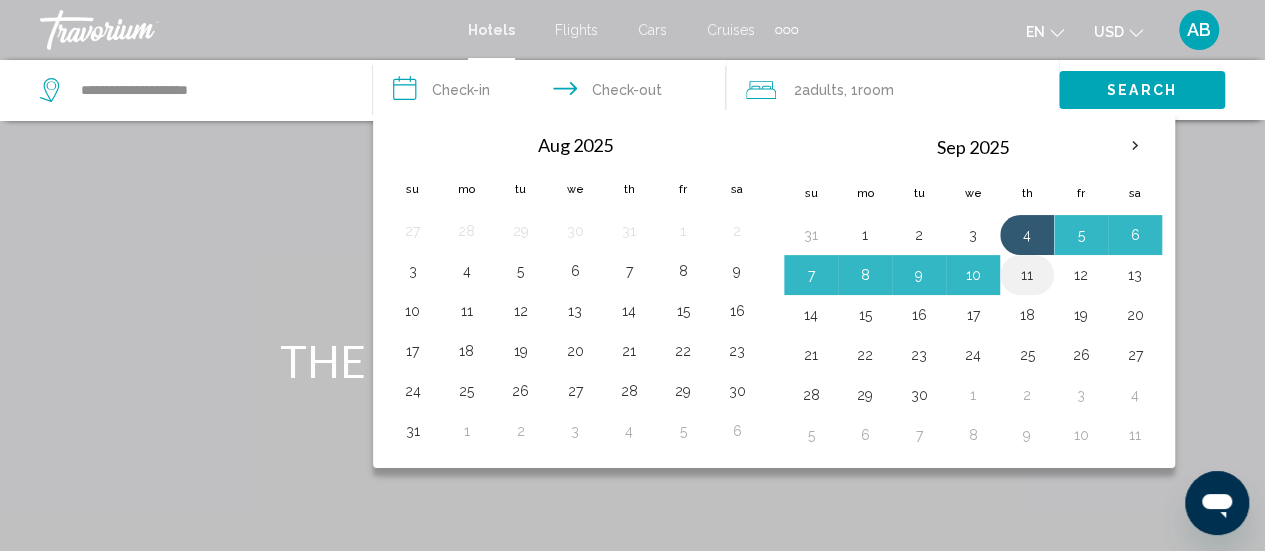 click on "11" at bounding box center (1027, 275) 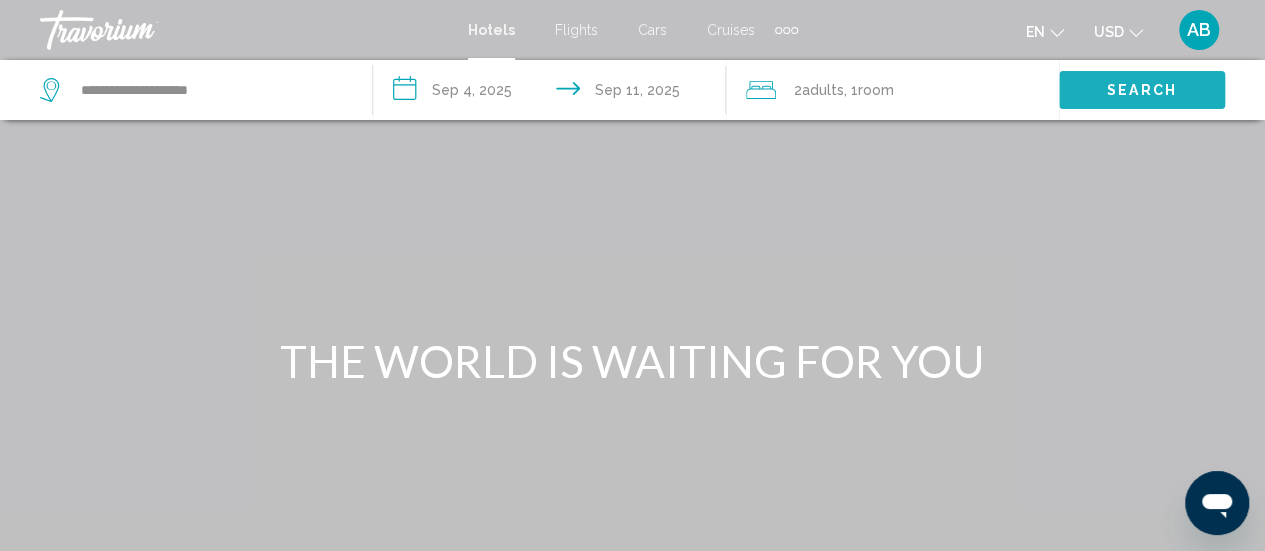 click on "Search" at bounding box center [1142, 91] 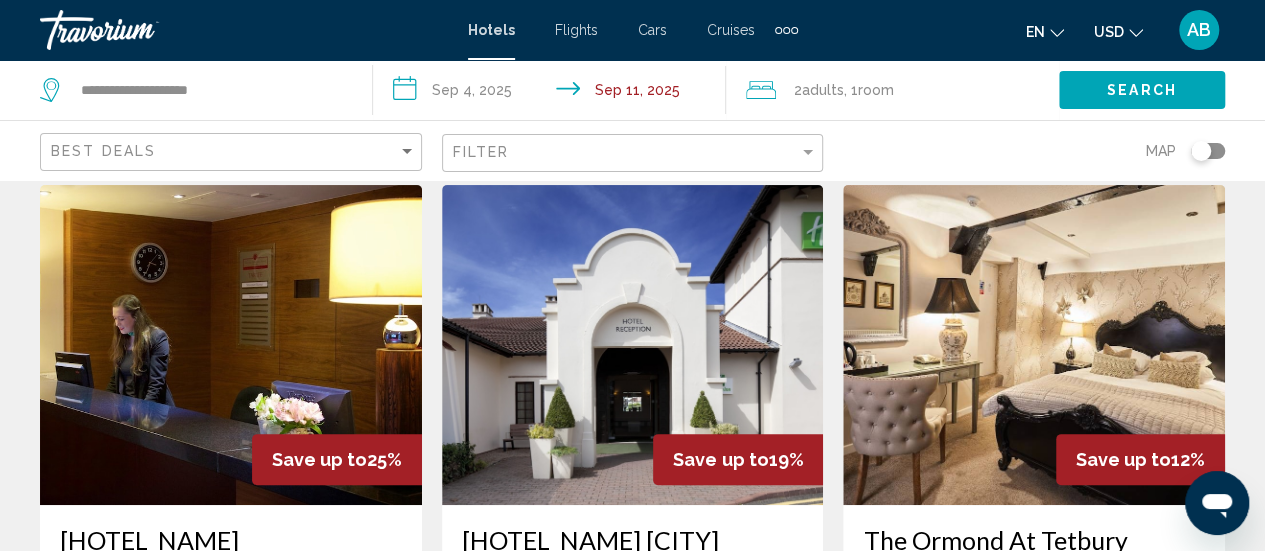 scroll, scrollTop: 79, scrollLeft: 0, axis: vertical 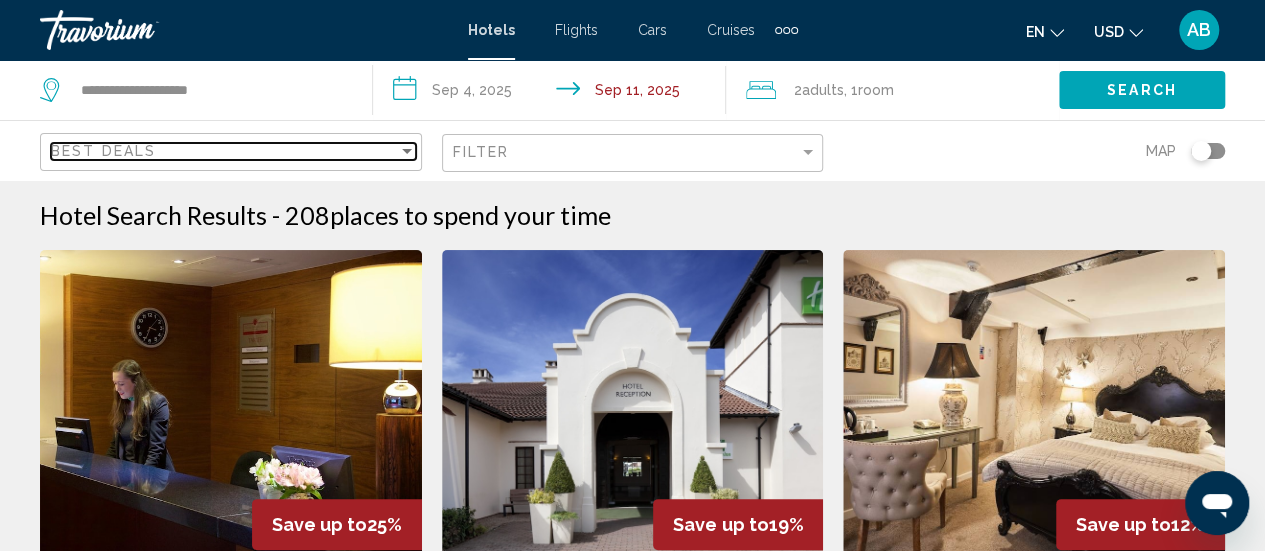 click at bounding box center [407, 151] 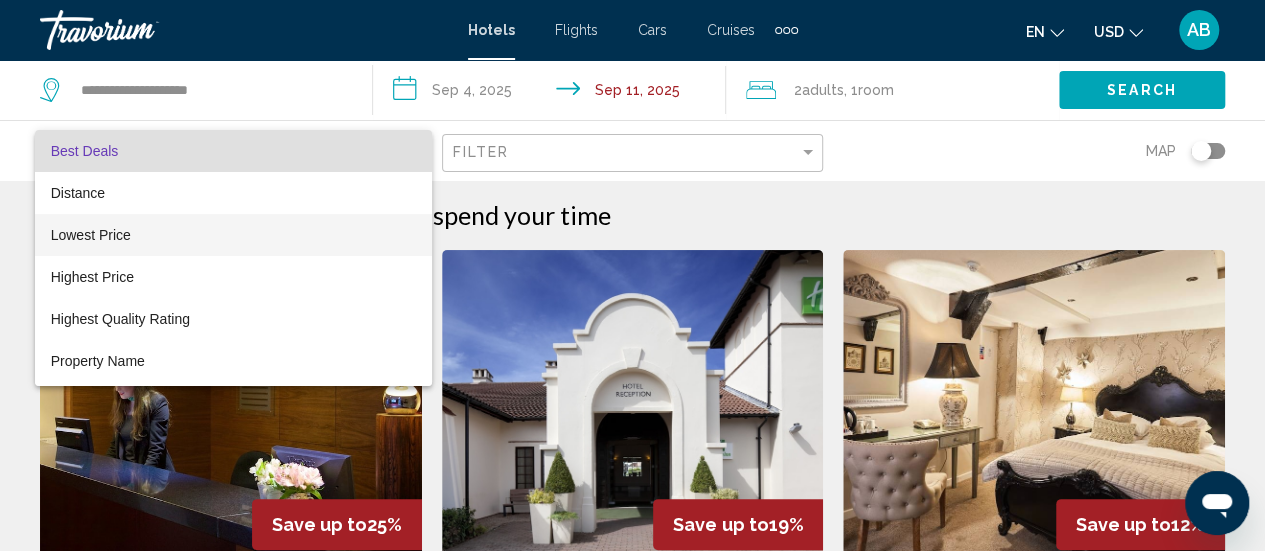 click on "Lowest Price" at bounding box center [233, 235] 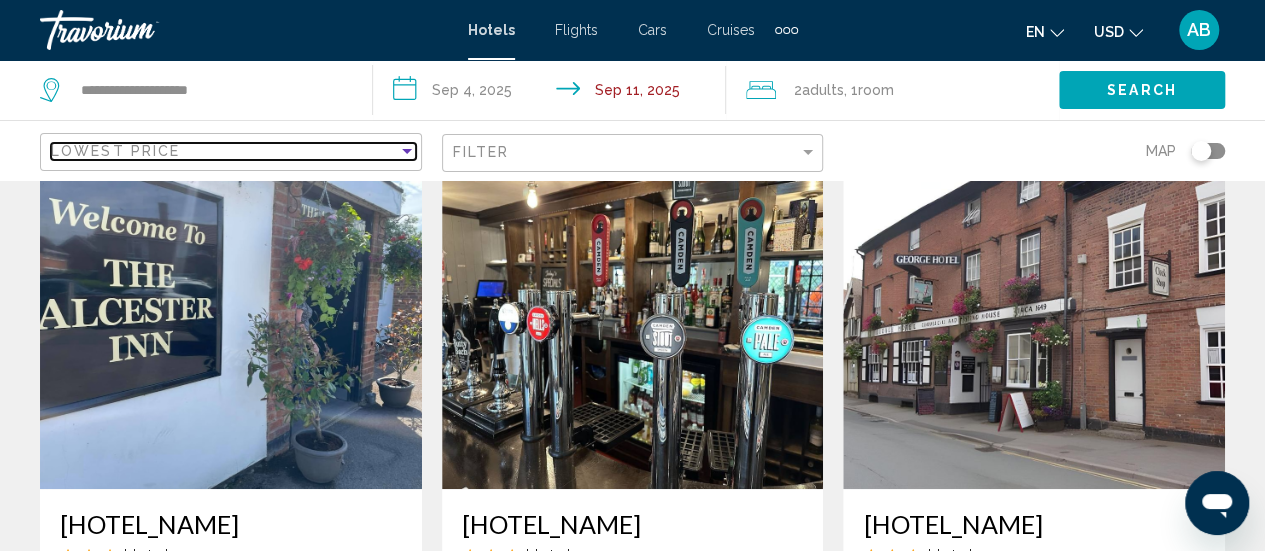 scroll, scrollTop: 95, scrollLeft: 0, axis: vertical 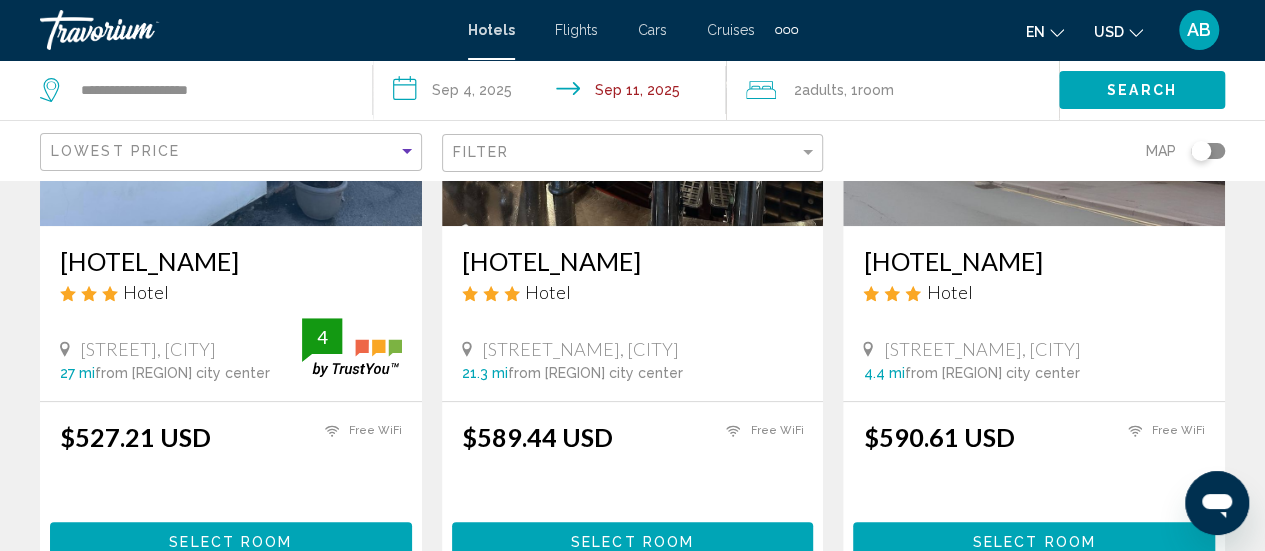 click on "[HOTEL_NAME]" at bounding box center [231, 261] 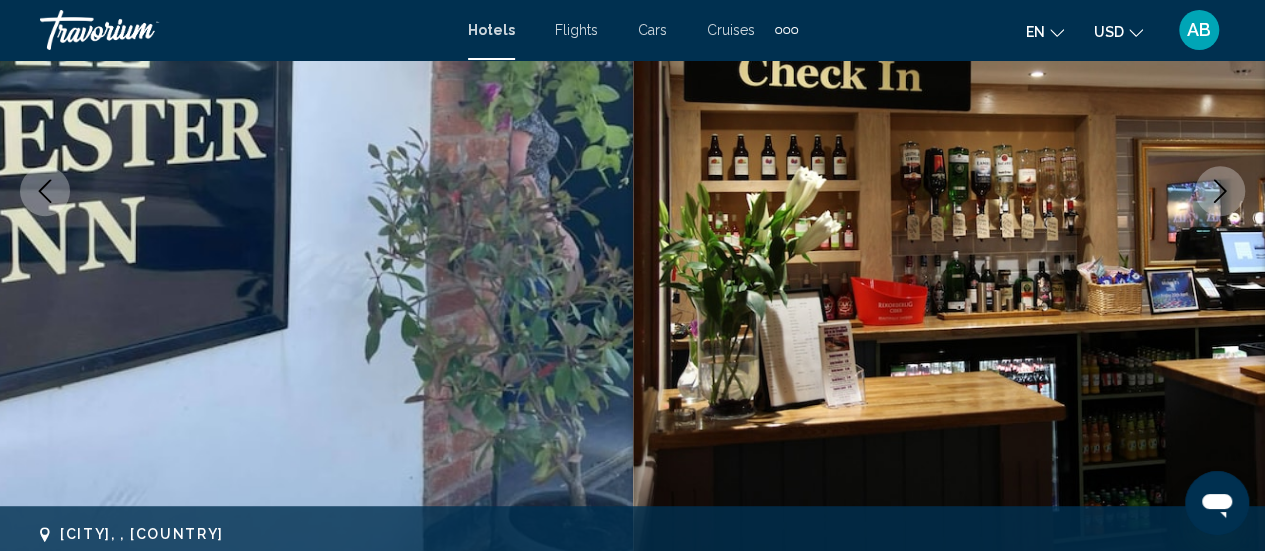 scroll, scrollTop: 259, scrollLeft: 0, axis: vertical 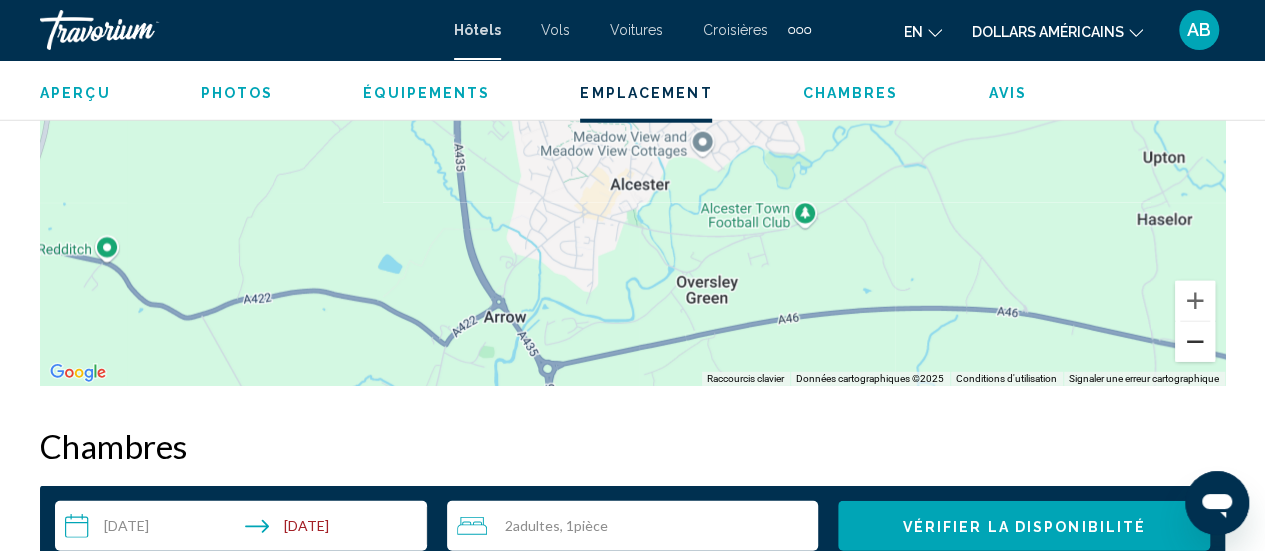 click at bounding box center [1195, 342] 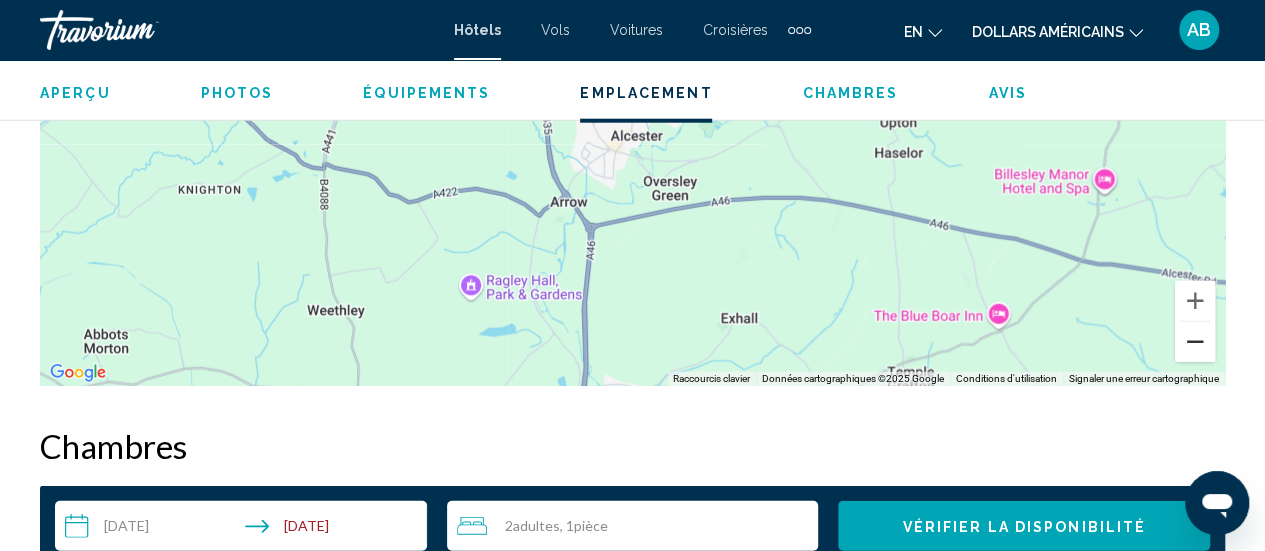 click at bounding box center (1195, 342) 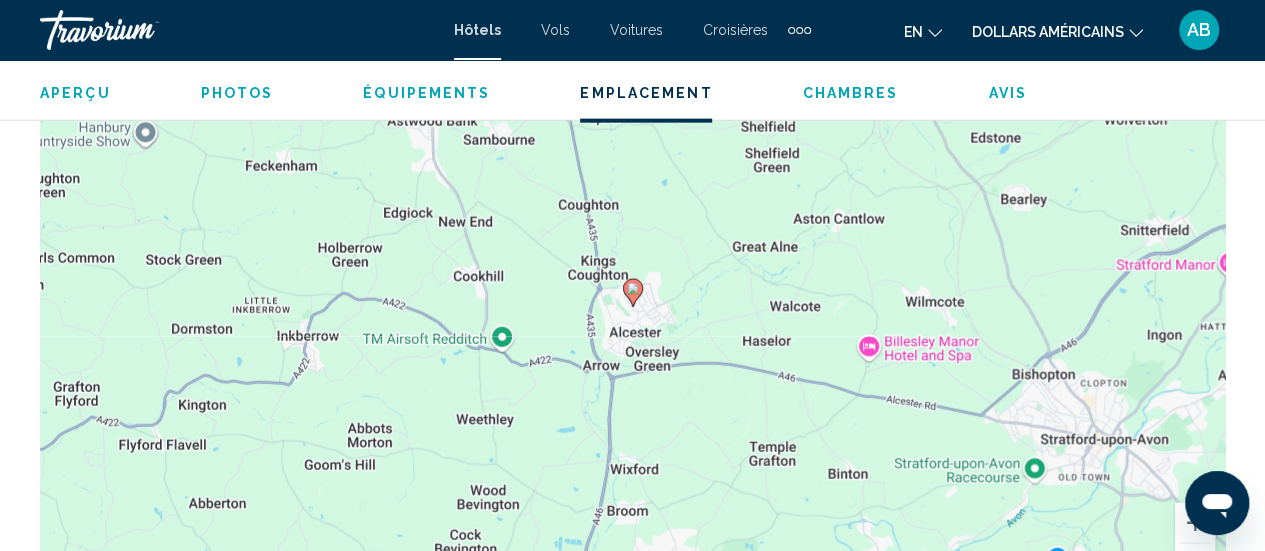 scroll, scrollTop: 2302, scrollLeft: 0, axis: vertical 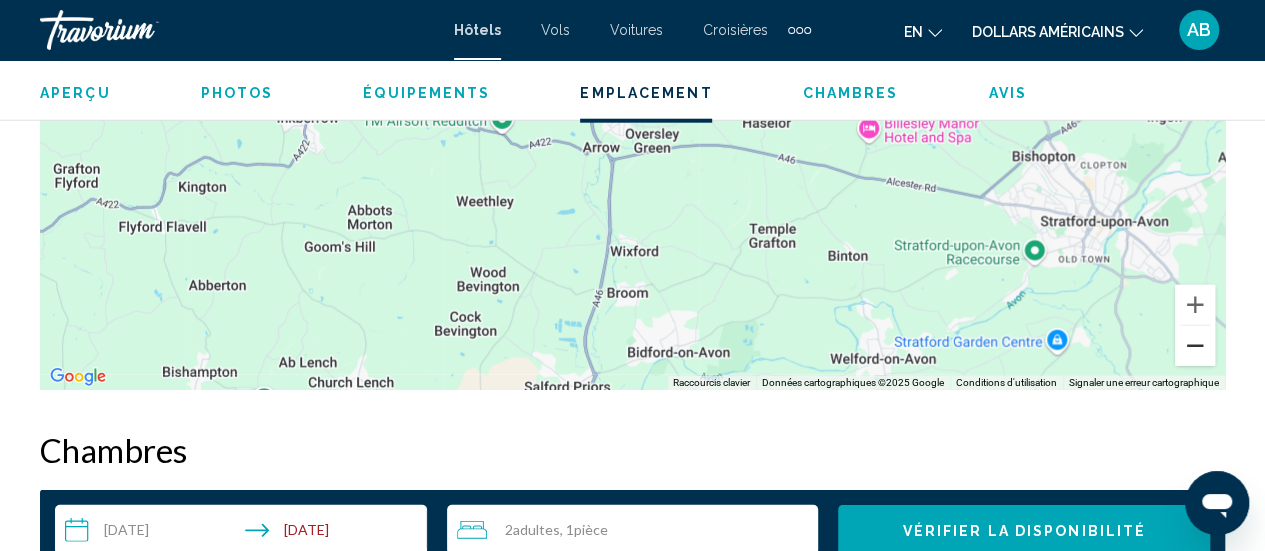 click at bounding box center [1195, 346] 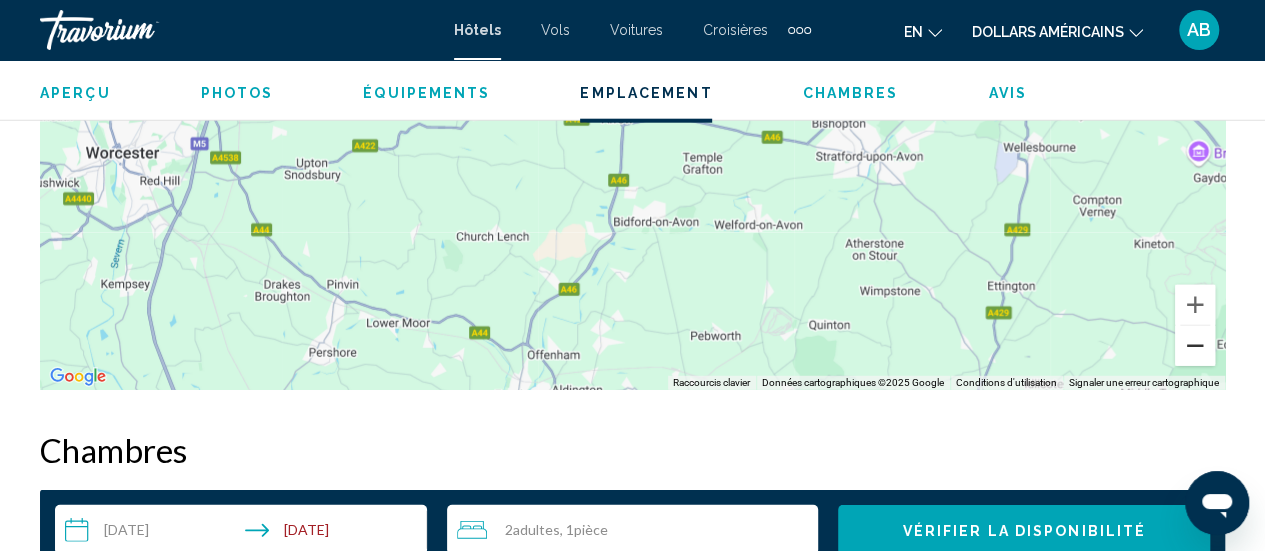 click at bounding box center (1195, 346) 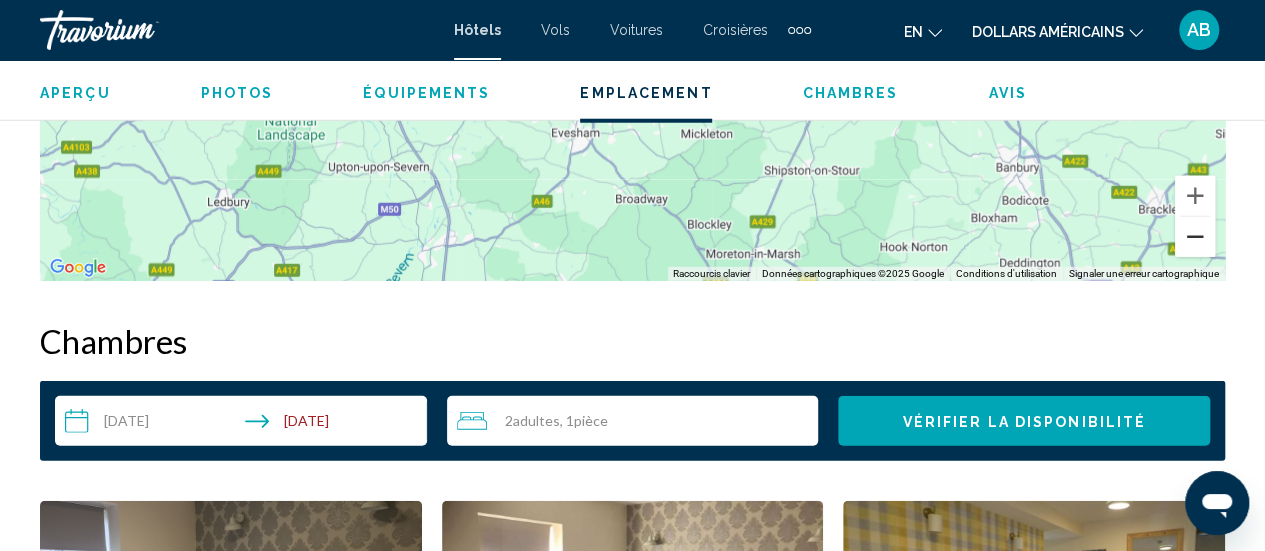 scroll, scrollTop: 2644, scrollLeft: 0, axis: vertical 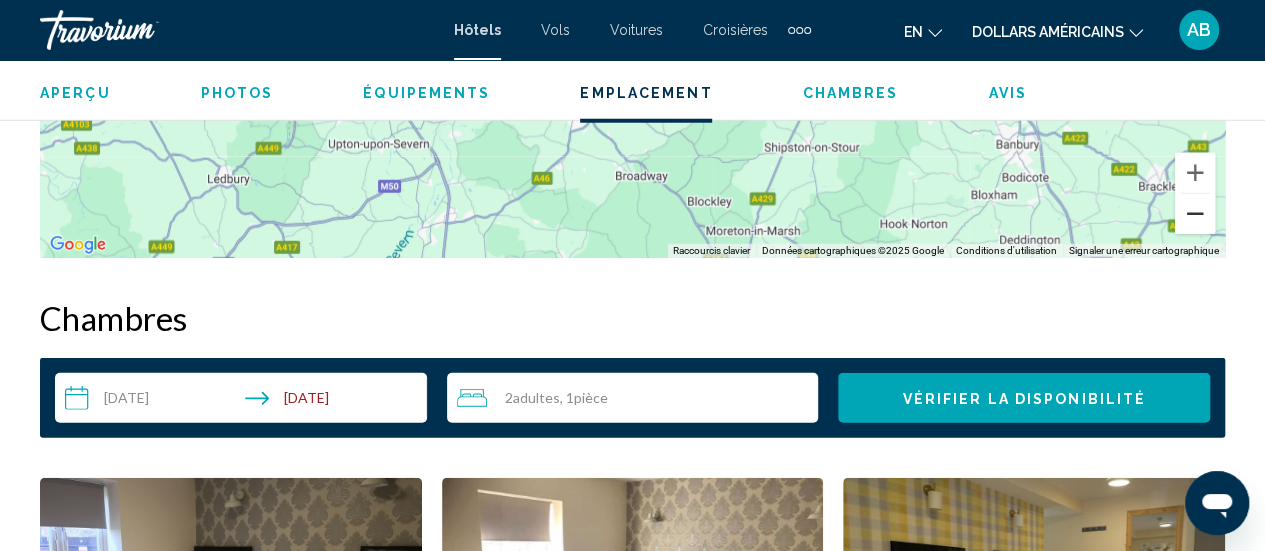 click at bounding box center (1195, 214) 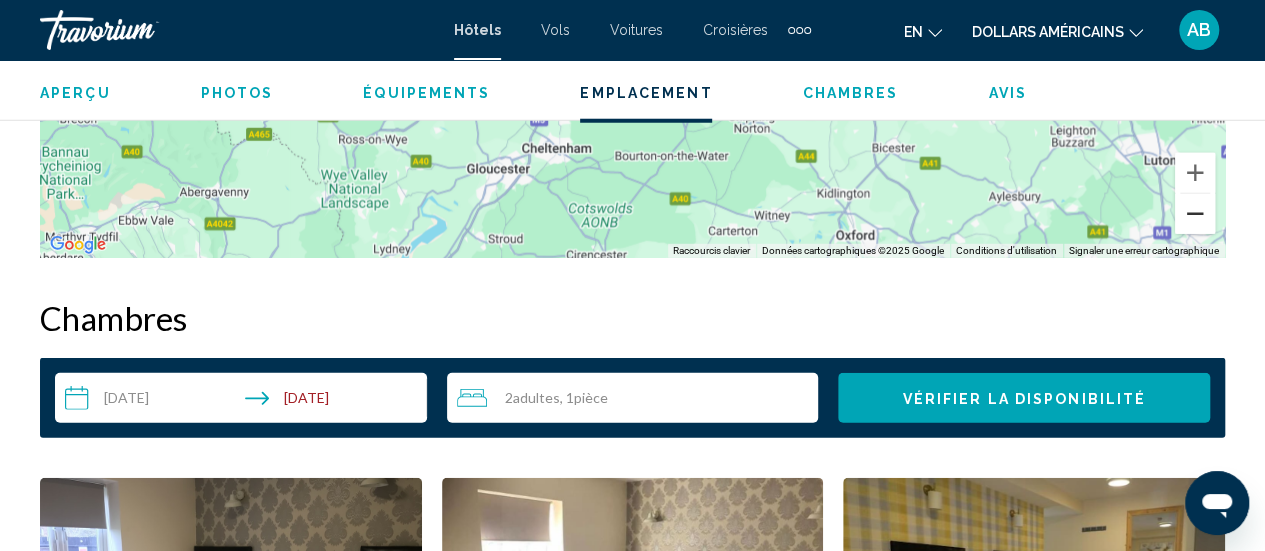 click at bounding box center (1195, 214) 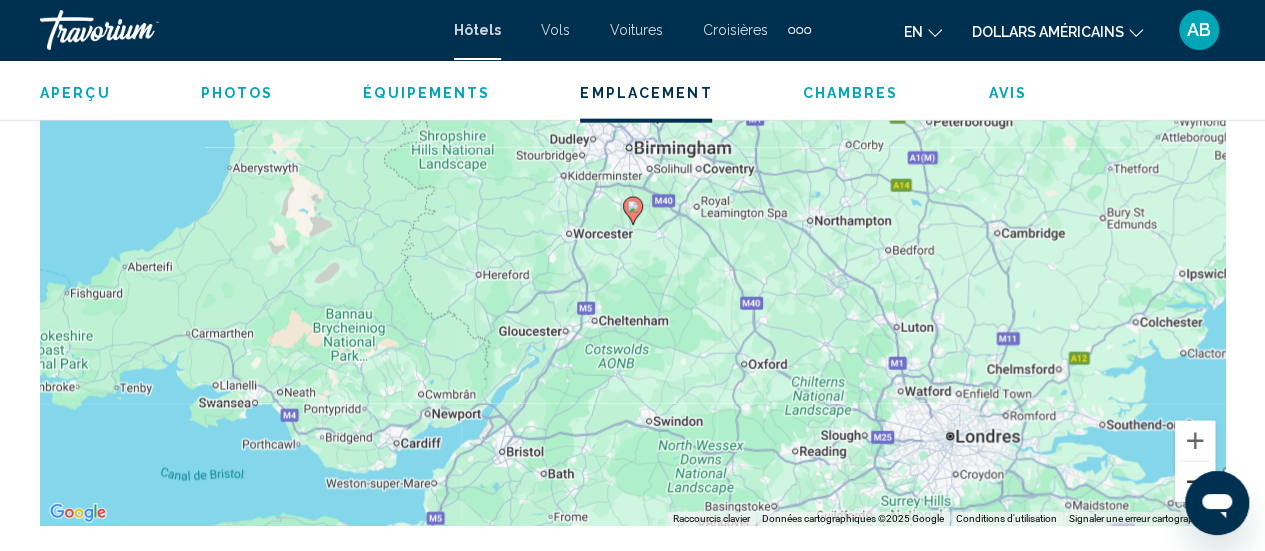 scroll, scrollTop: 2369, scrollLeft: 0, axis: vertical 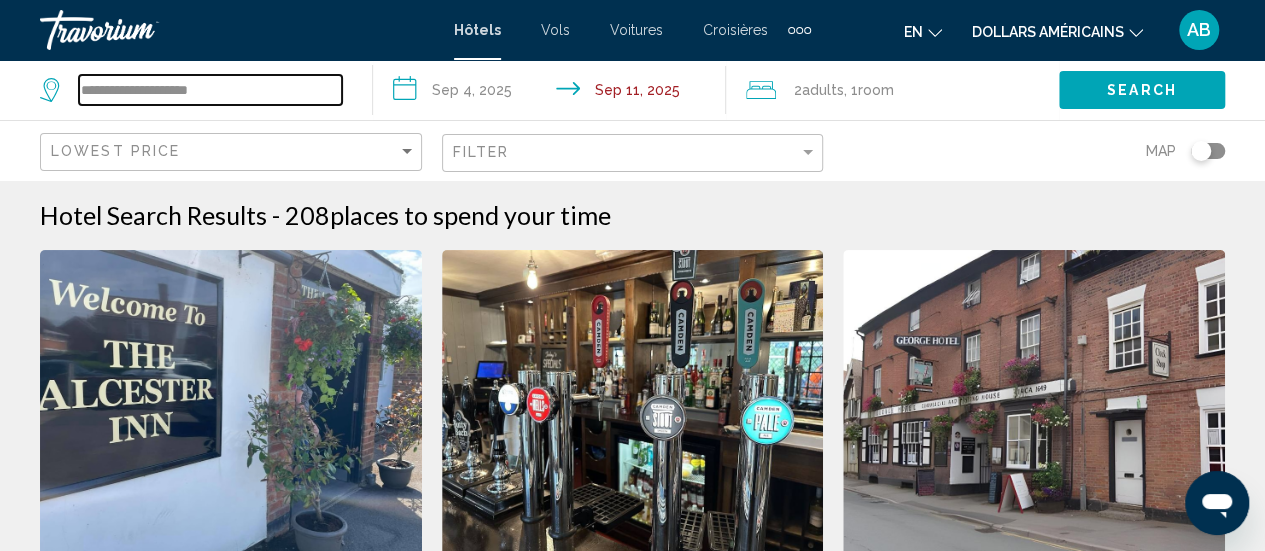 click on "**********" at bounding box center (210, 90) 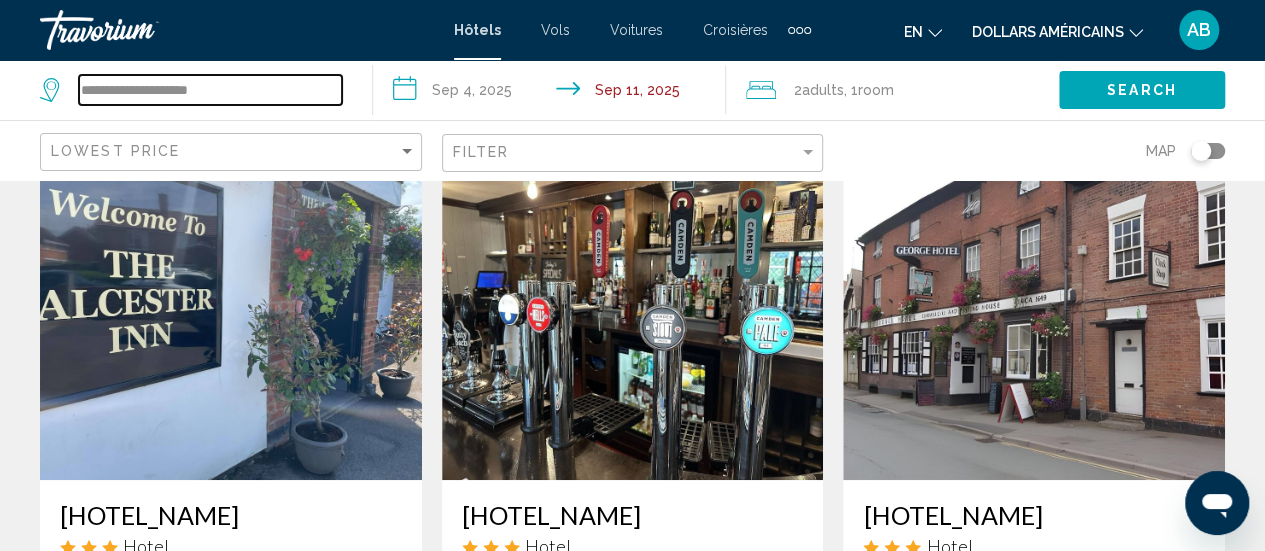 scroll, scrollTop: 0, scrollLeft: 0, axis: both 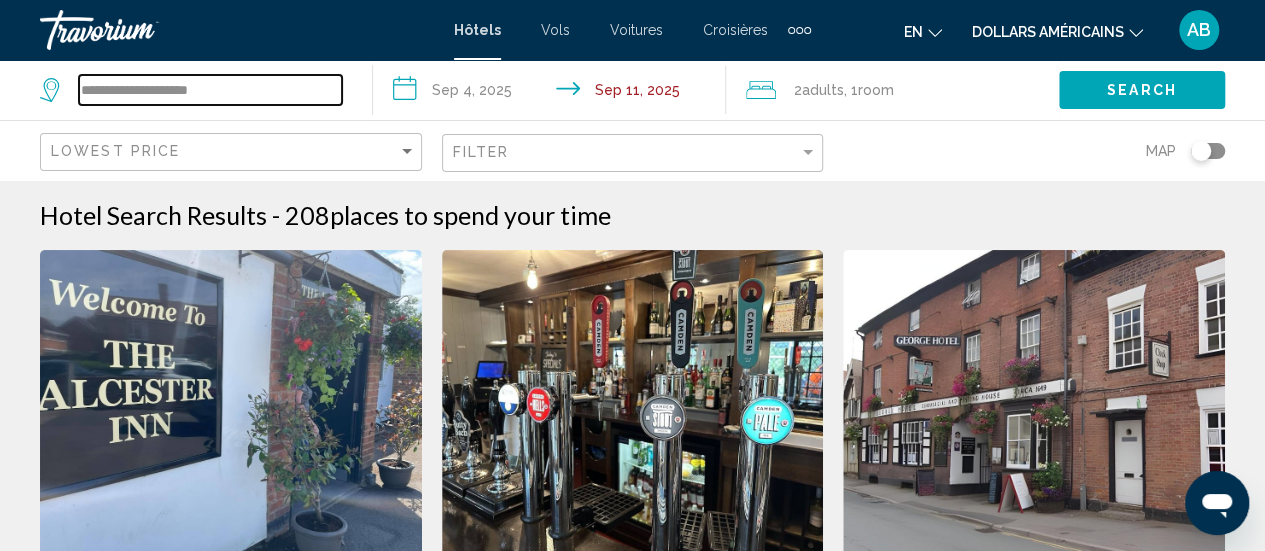 click on "**********" at bounding box center [210, 90] 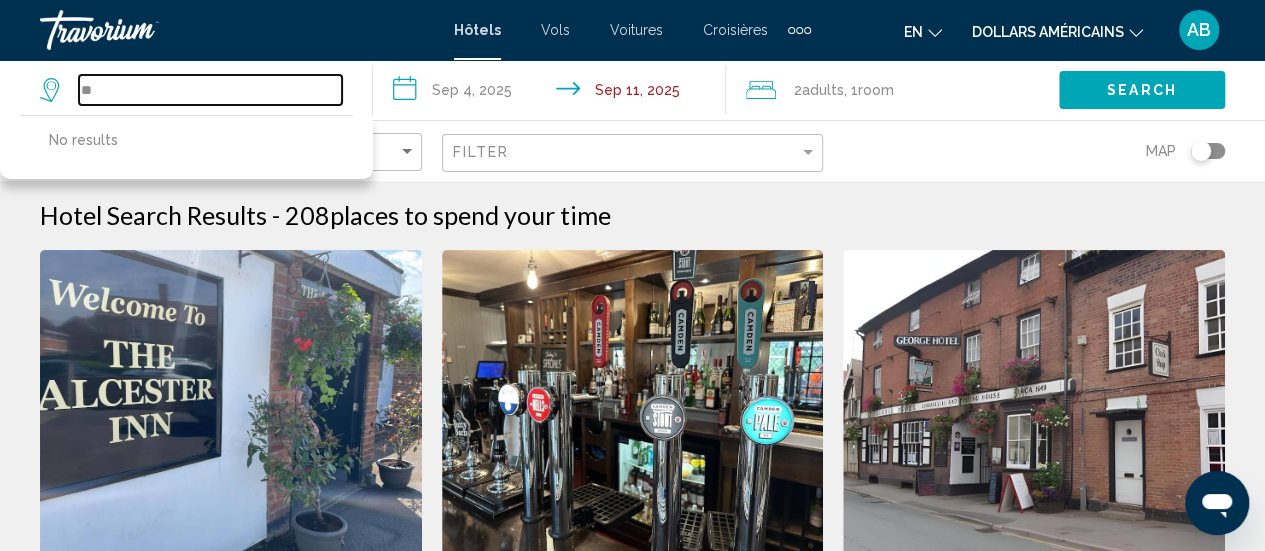 type on "*" 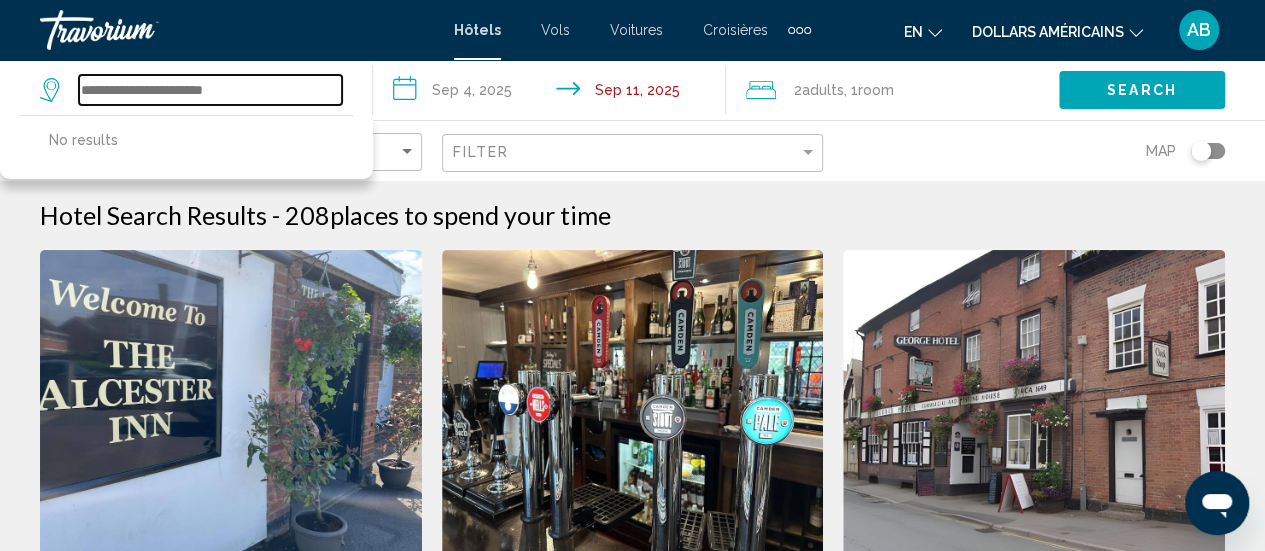 click at bounding box center (210, 90) 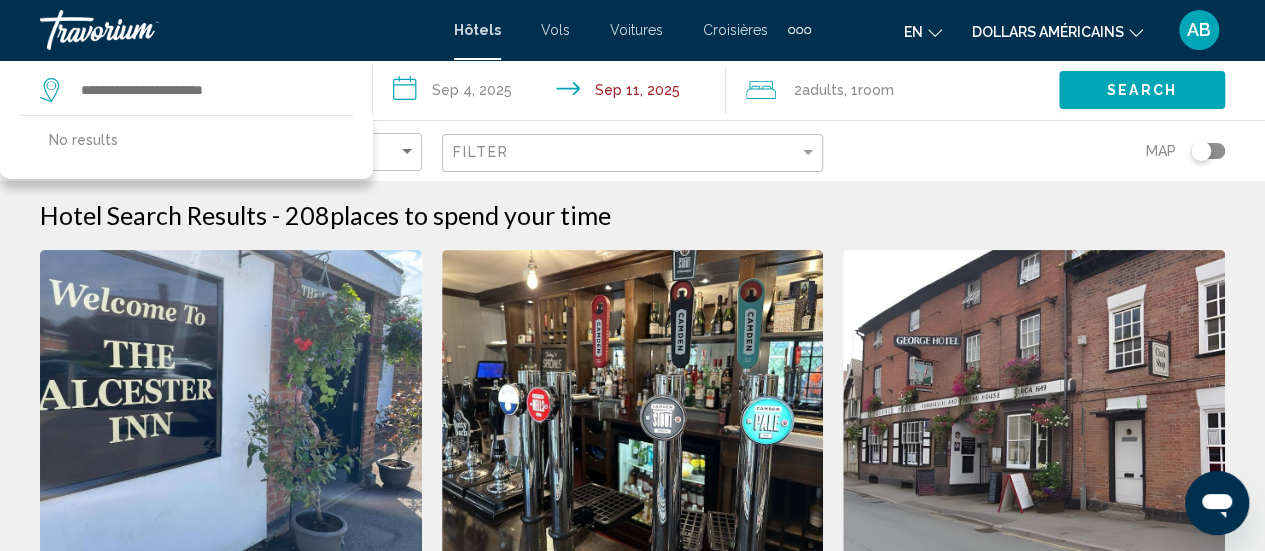 click on "Lowest Price Filter Map" 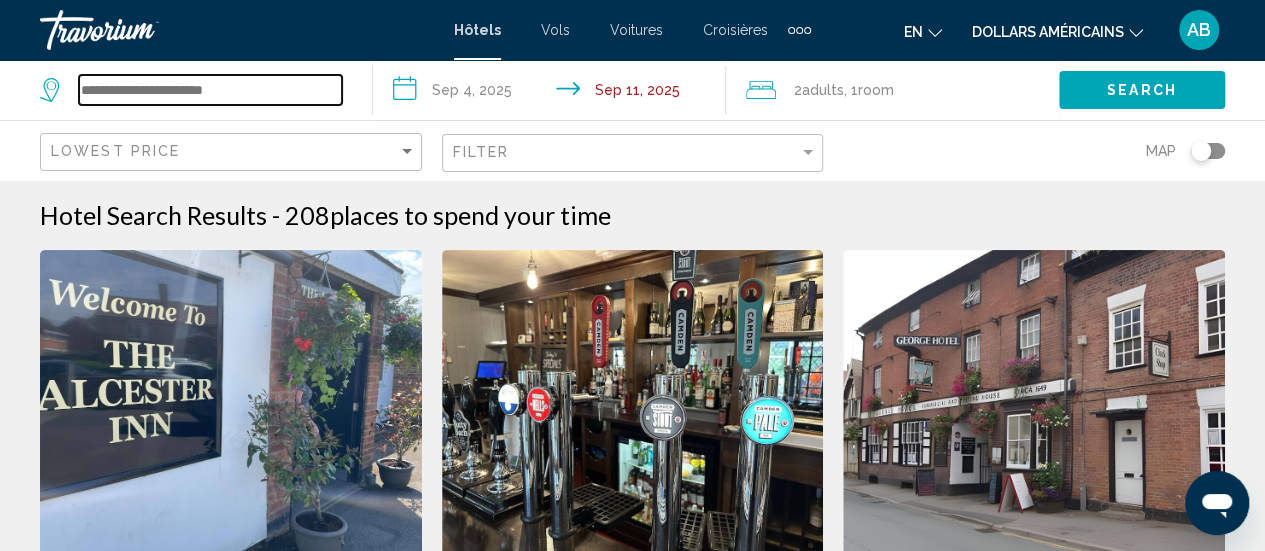 click at bounding box center [210, 90] 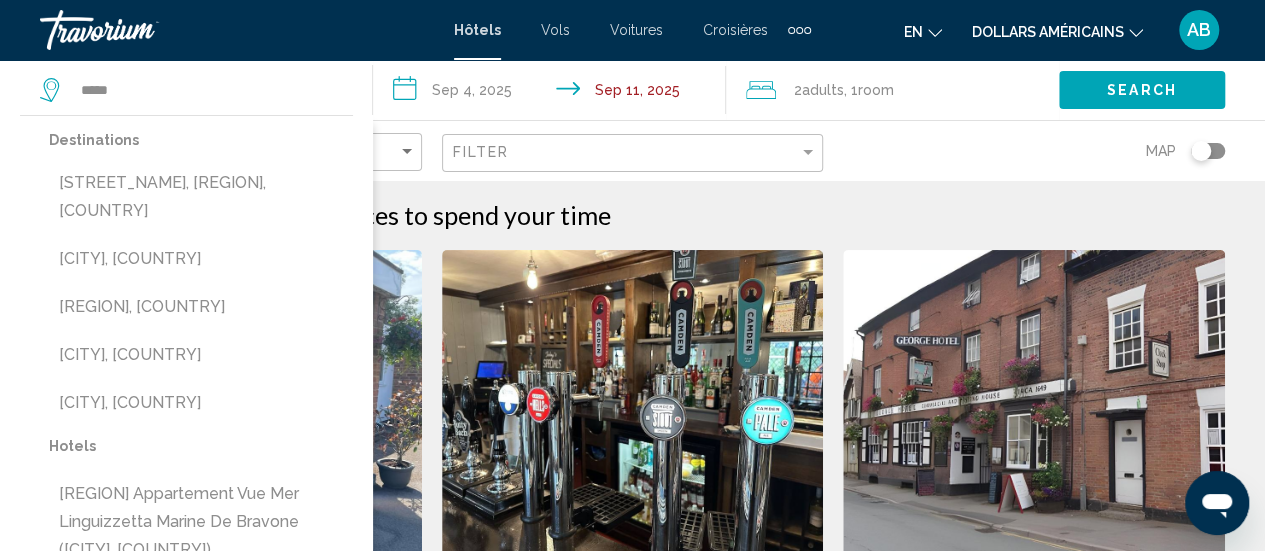 click on "Map" 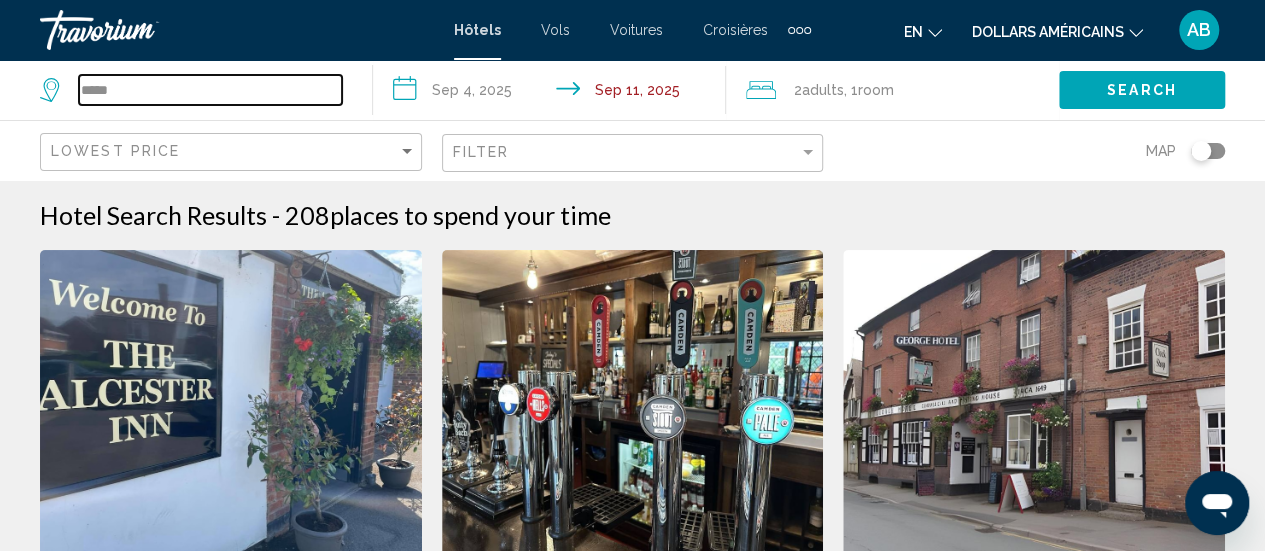 click on "*****" at bounding box center (210, 90) 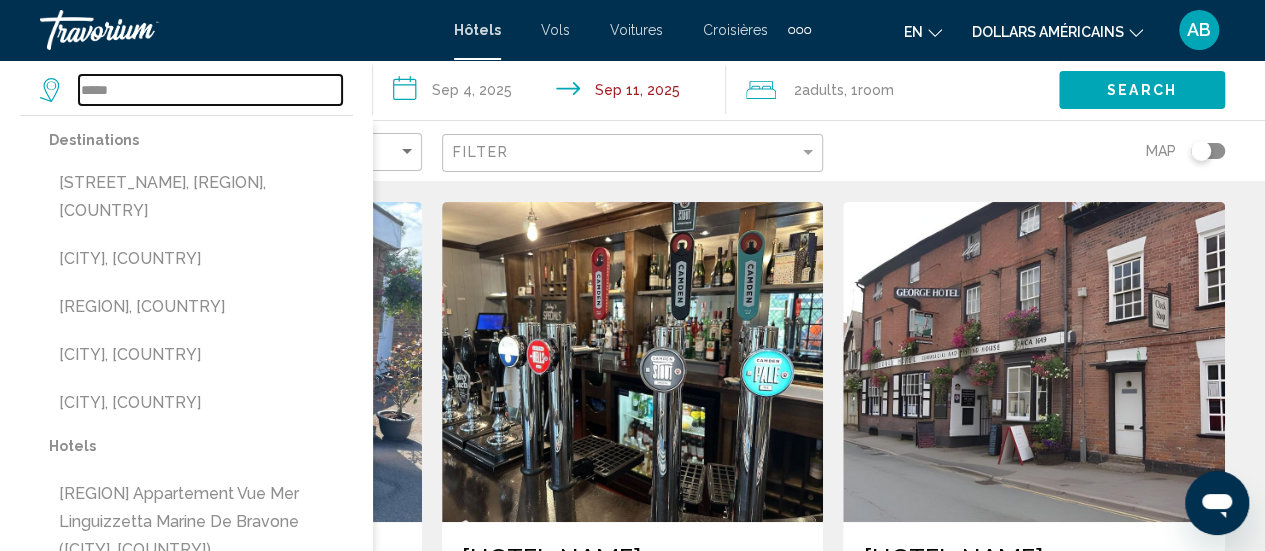 scroll, scrollTop: 58, scrollLeft: 0, axis: vertical 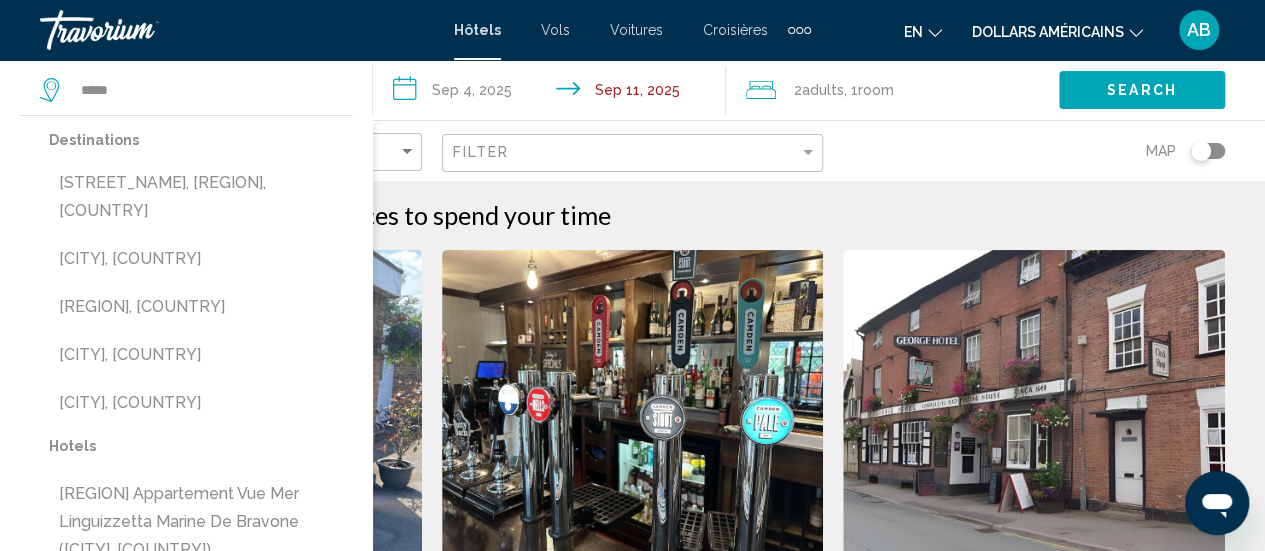 click 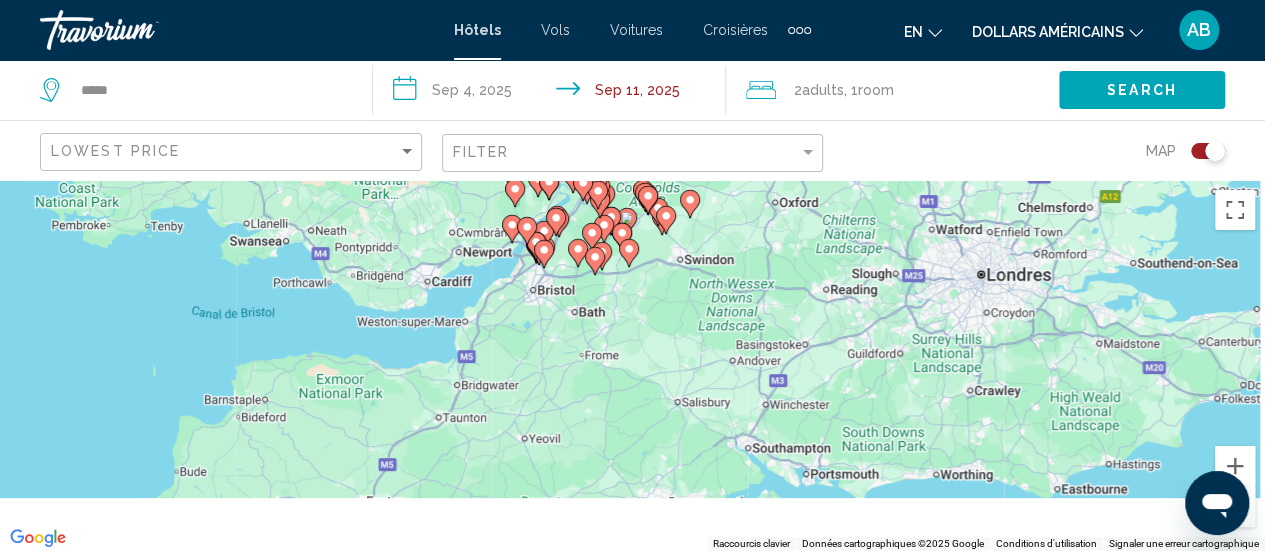 drag, startPoint x: 731, startPoint y: 443, endPoint x: 699, endPoint y: 227, distance: 218.3575 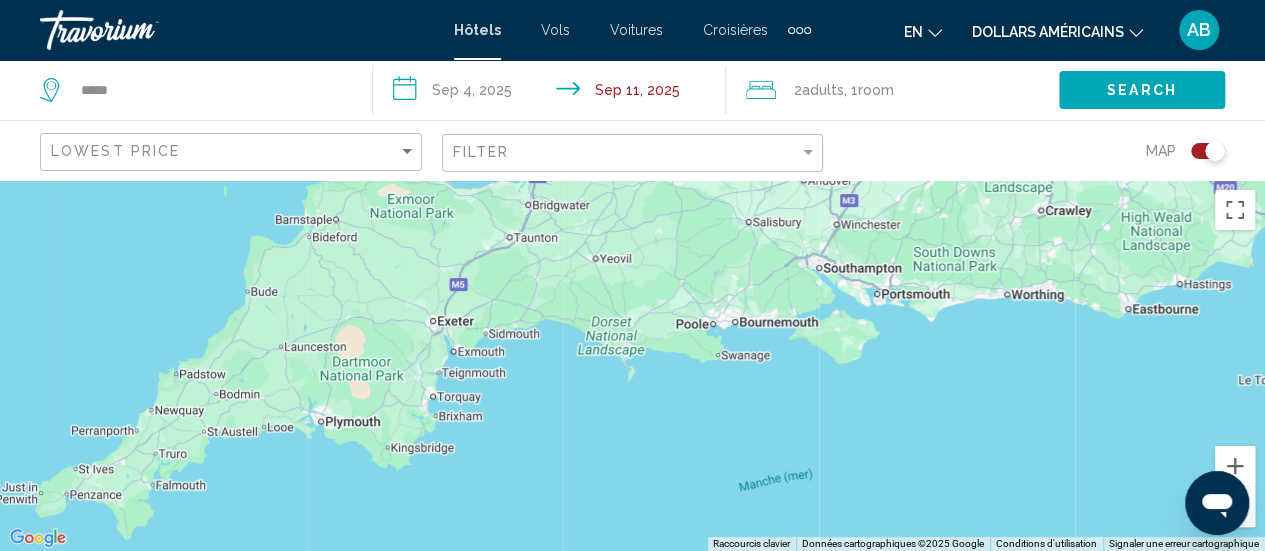 drag, startPoint x: 703, startPoint y: 428, endPoint x: 774, endPoint y: 245, distance: 196.2906 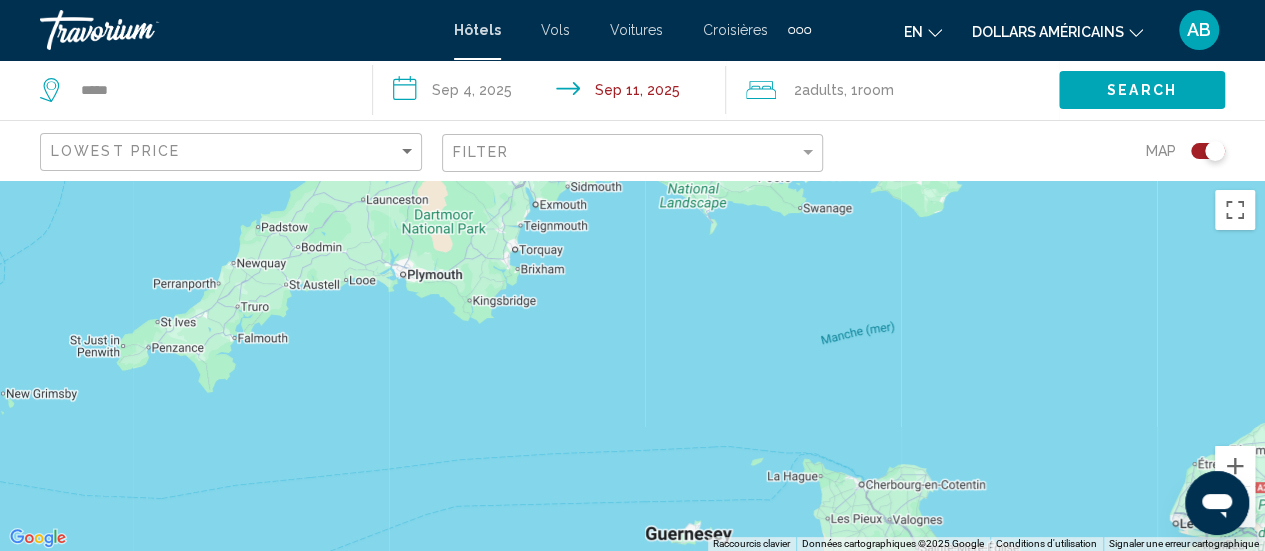 drag, startPoint x: 496, startPoint y: 413, endPoint x: 576, endPoint y: 255, distance: 177.09885 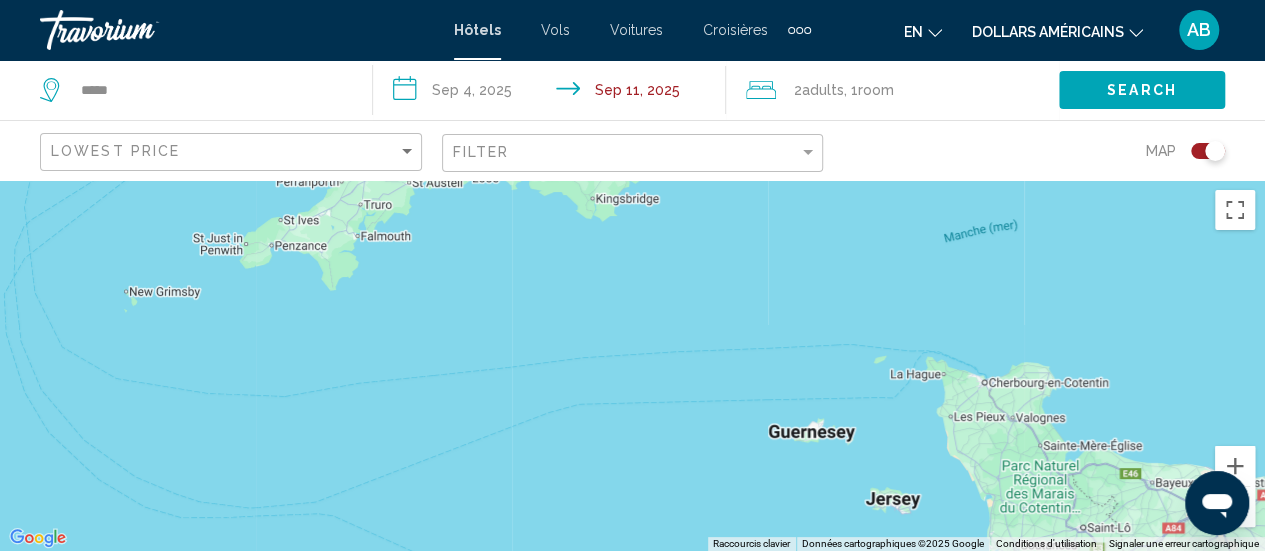 drag, startPoint x: 630, startPoint y: 404, endPoint x: 758, endPoint y: 311, distance: 158.2182 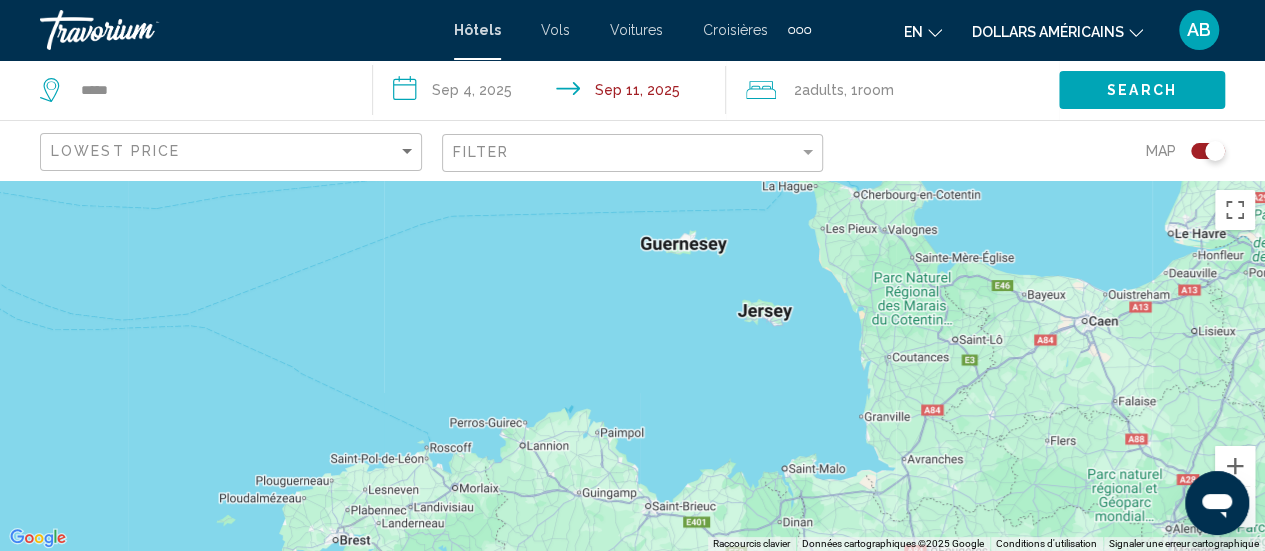 drag, startPoint x: 708, startPoint y: 411, endPoint x: 576, endPoint y: 217, distance: 234.64867 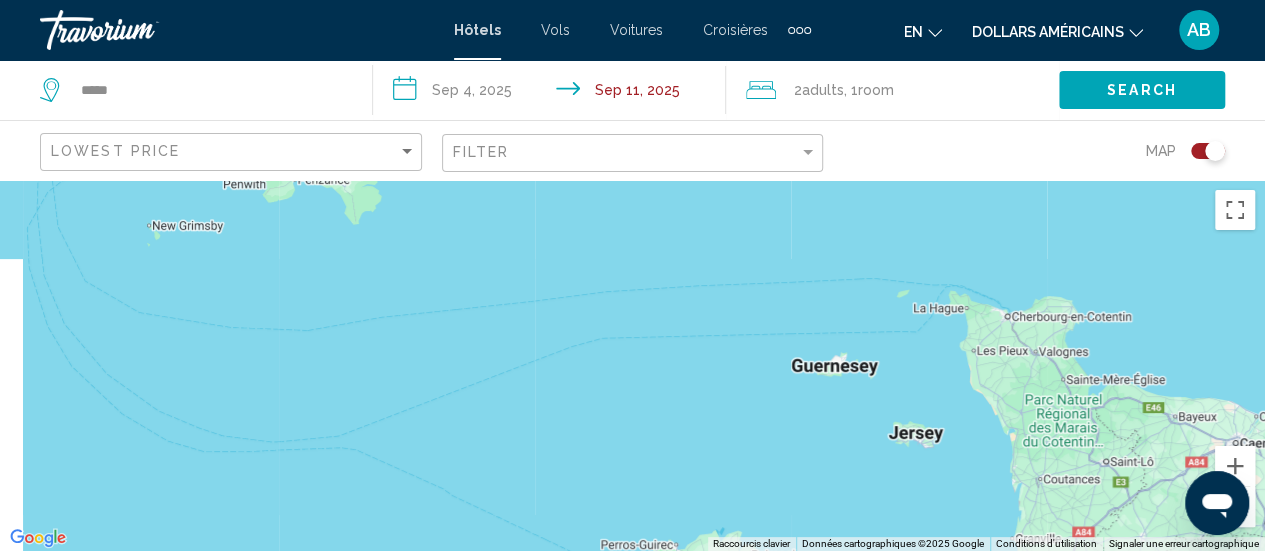 drag, startPoint x: 528, startPoint y: 467, endPoint x: 679, endPoint y: 587, distance: 192.87561 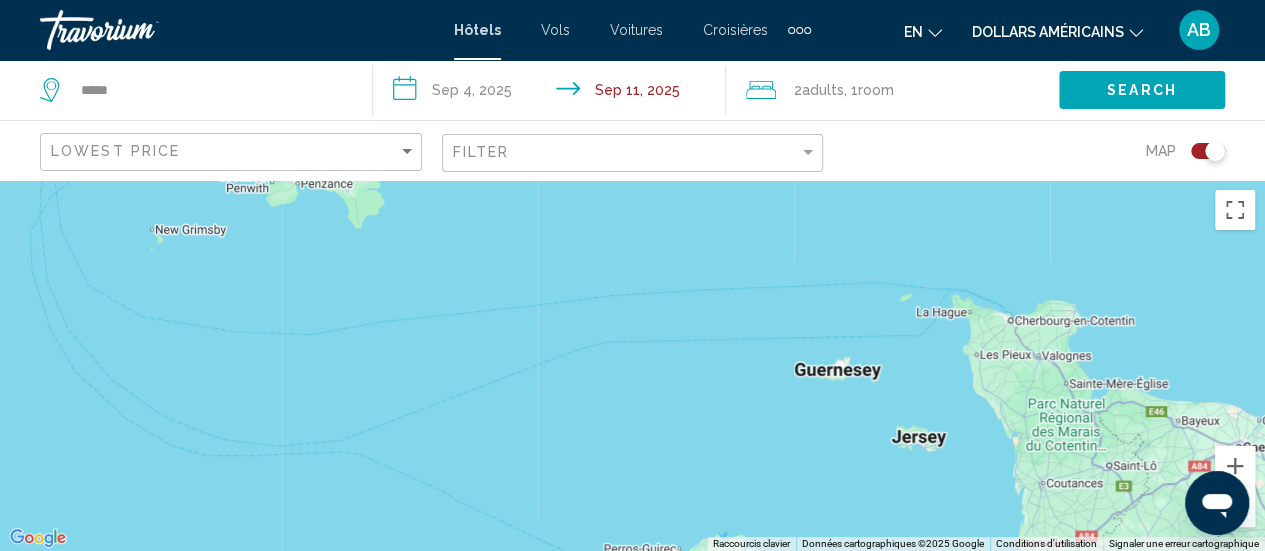 click at bounding box center (1235, 507) 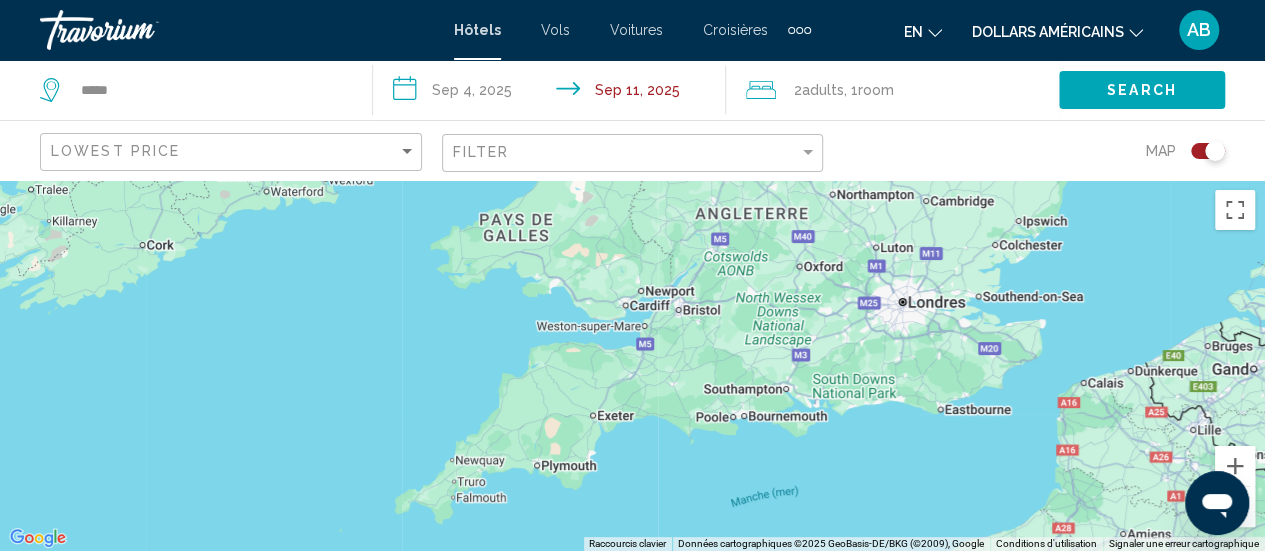 drag, startPoint x: 625, startPoint y: 303, endPoint x: 569, endPoint y: 534, distance: 237.69098 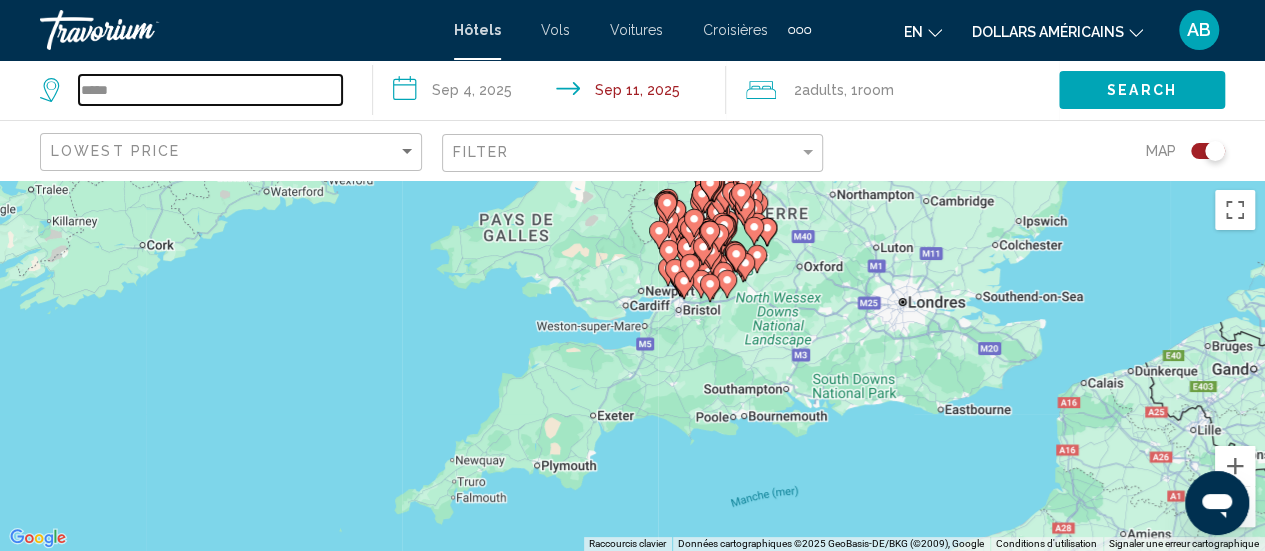 click on "*****" at bounding box center (210, 90) 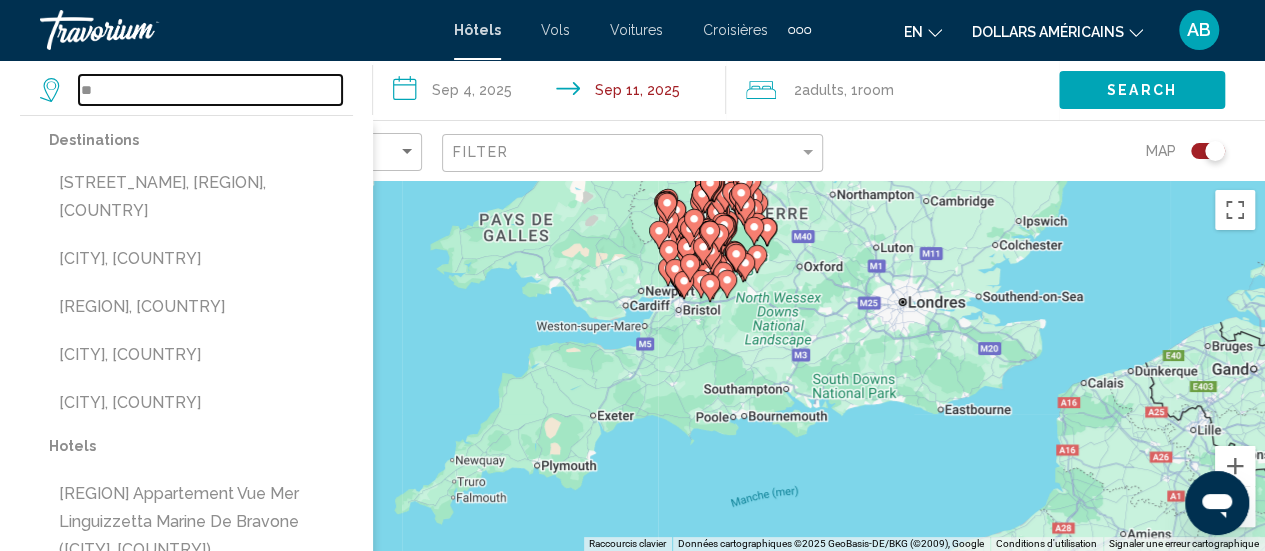 type on "*" 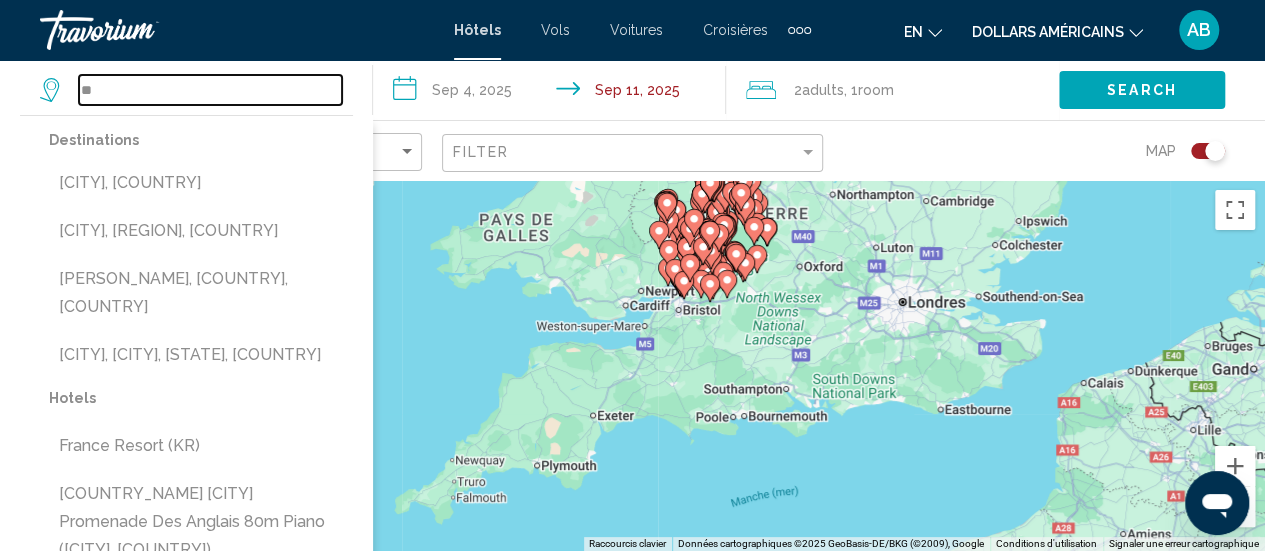 type on "*" 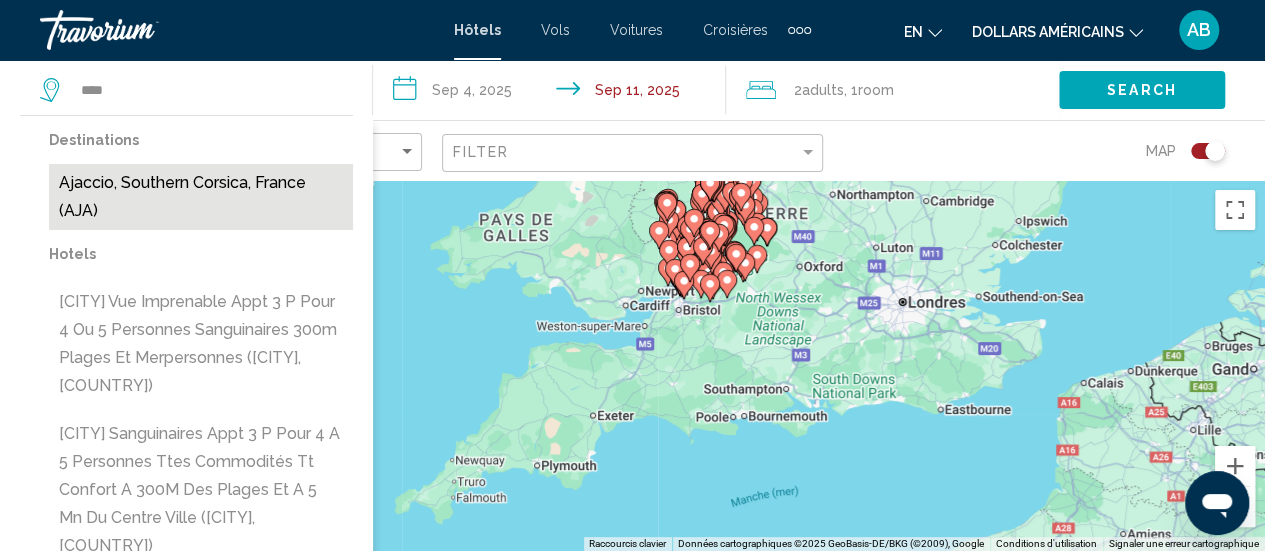 click on "Ajaccio, Southern Corsica, France (AJA)" at bounding box center [201, 197] 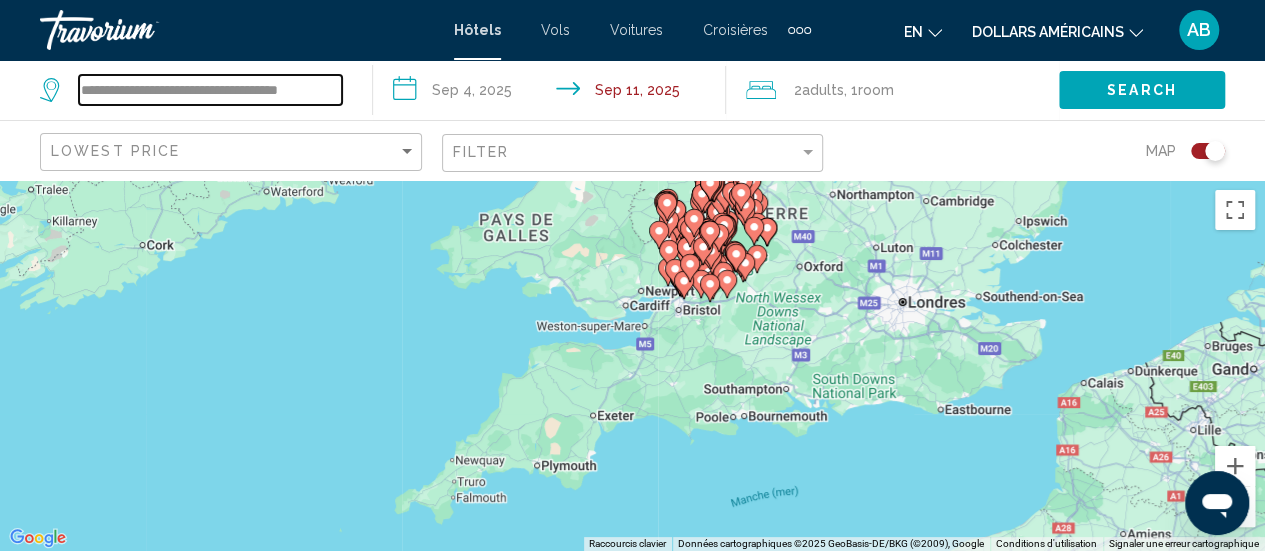 click on "**********" at bounding box center [210, 90] 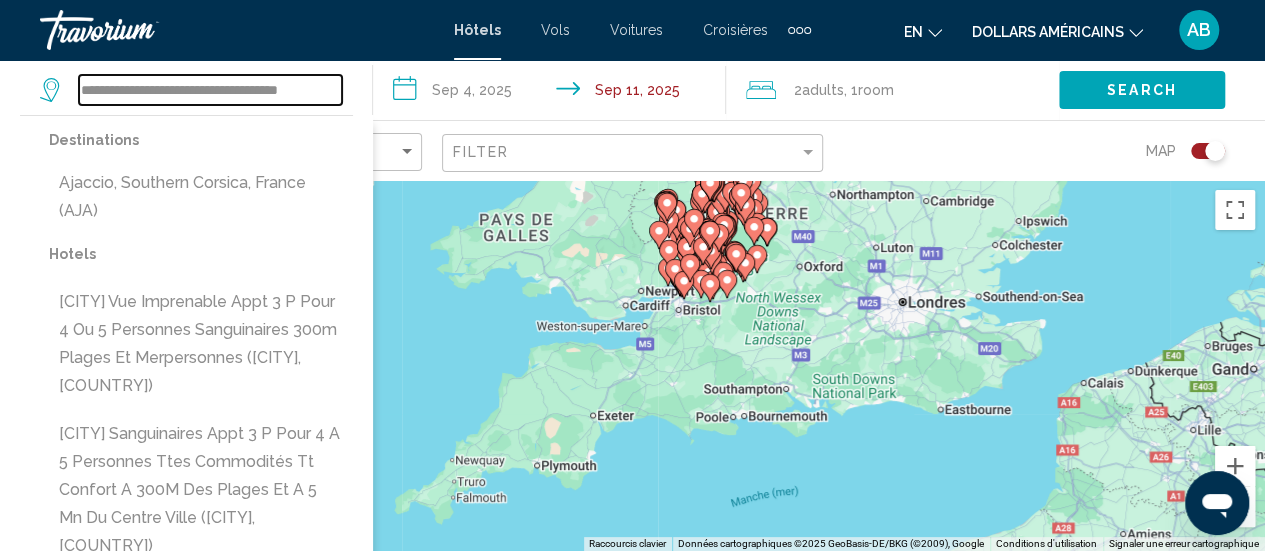 drag, startPoint x: 199, startPoint y: 90, endPoint x: 0, endPoint y: 77, distance: 199.42416 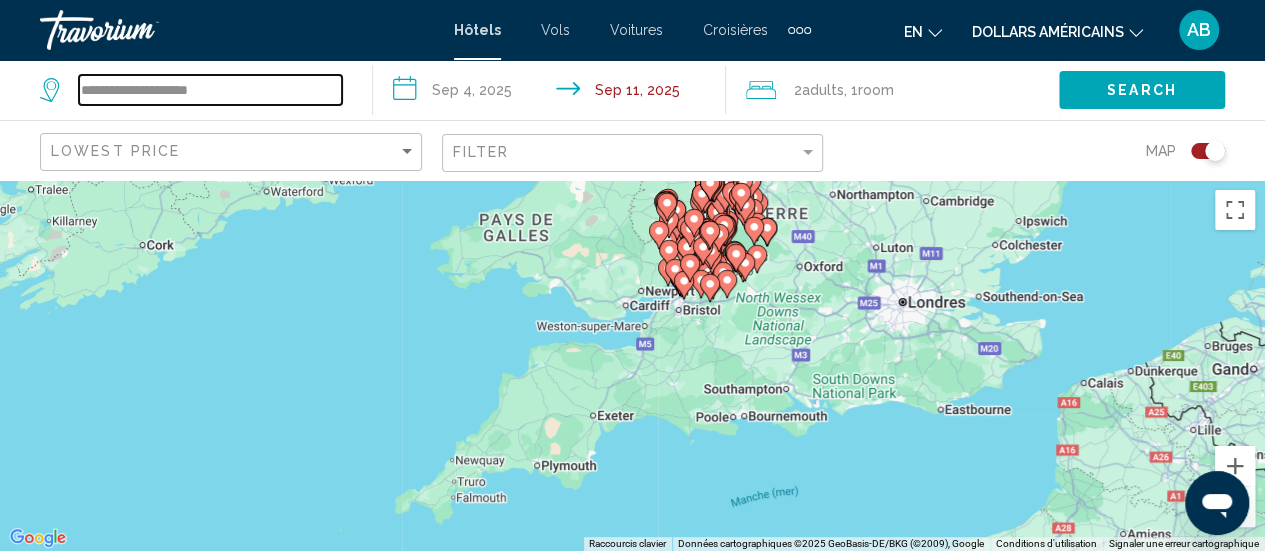 click on "**********" at bounding box center [210, 90] 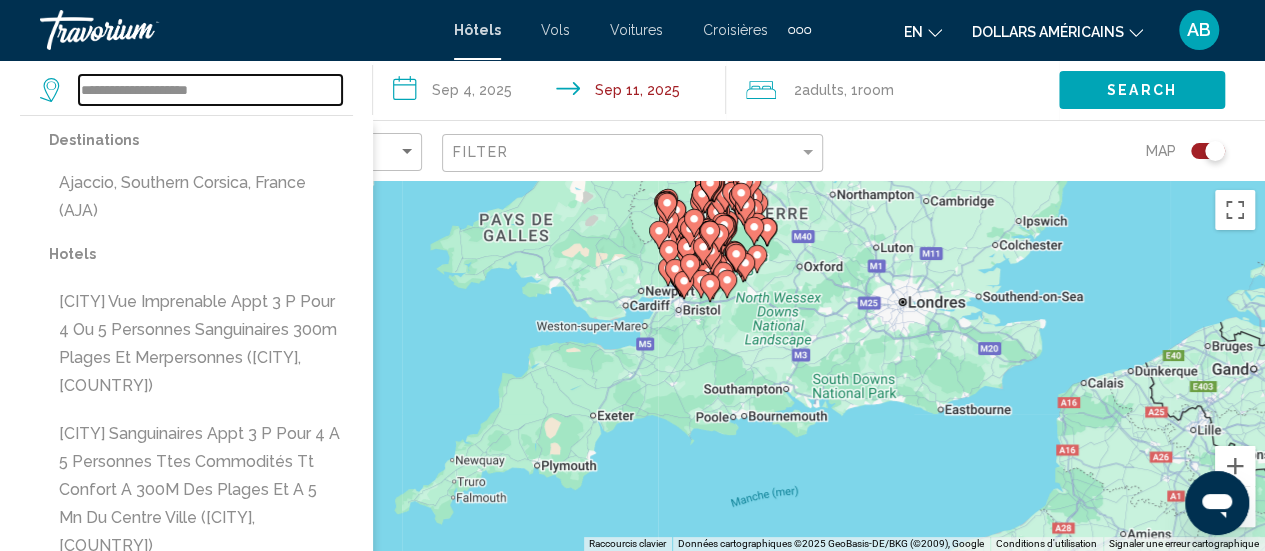 type on "**********" 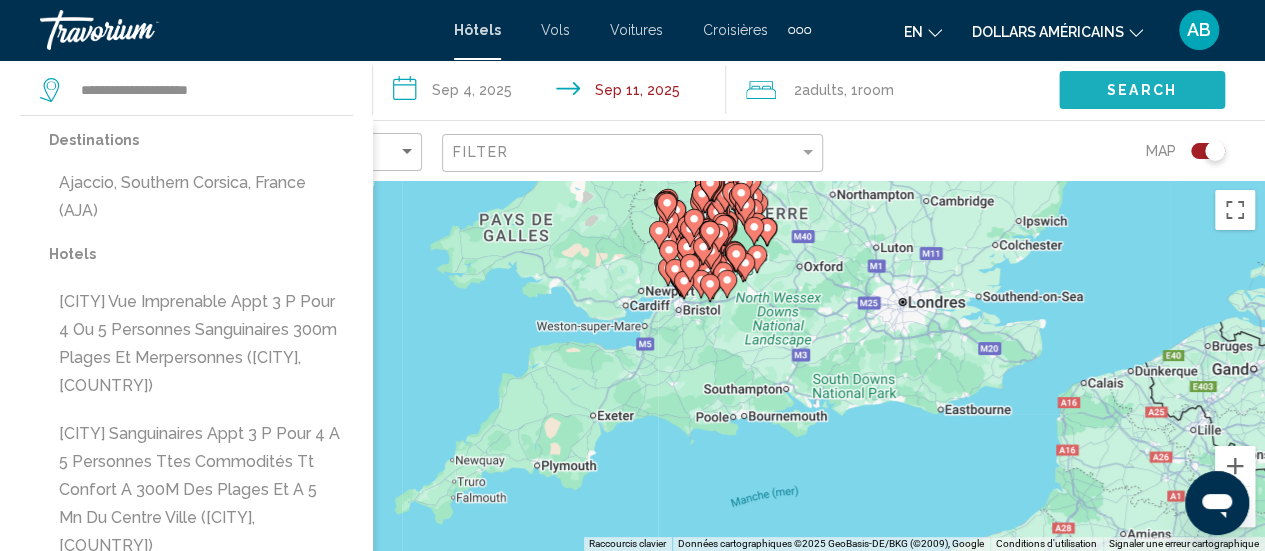 click on "Search" 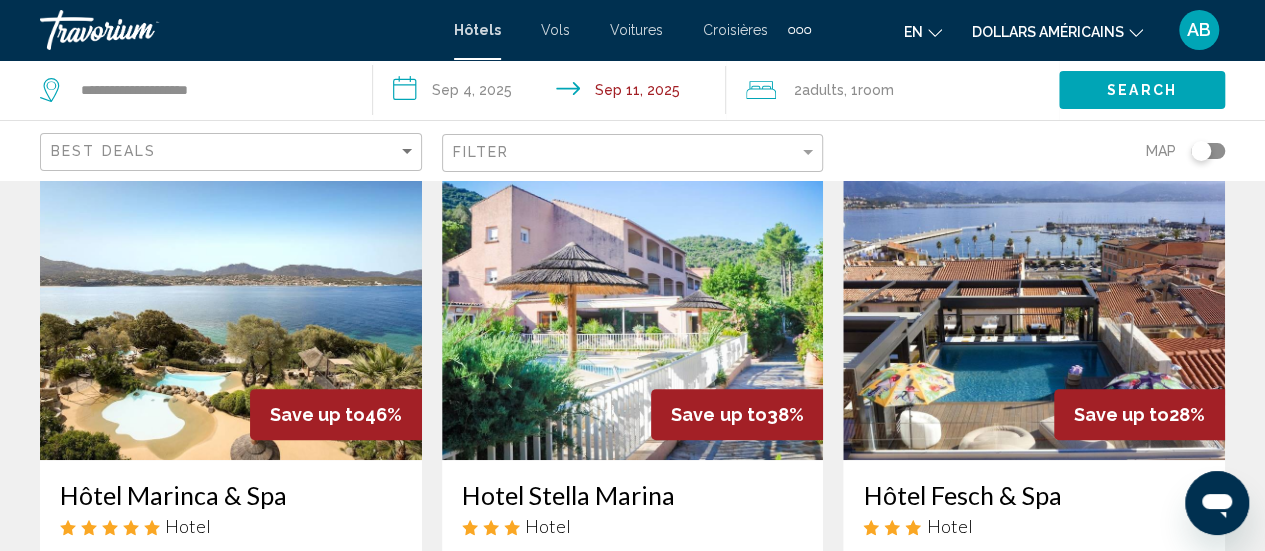 scroll, scrollTop: 0, scrollLeft: 0, axis: both 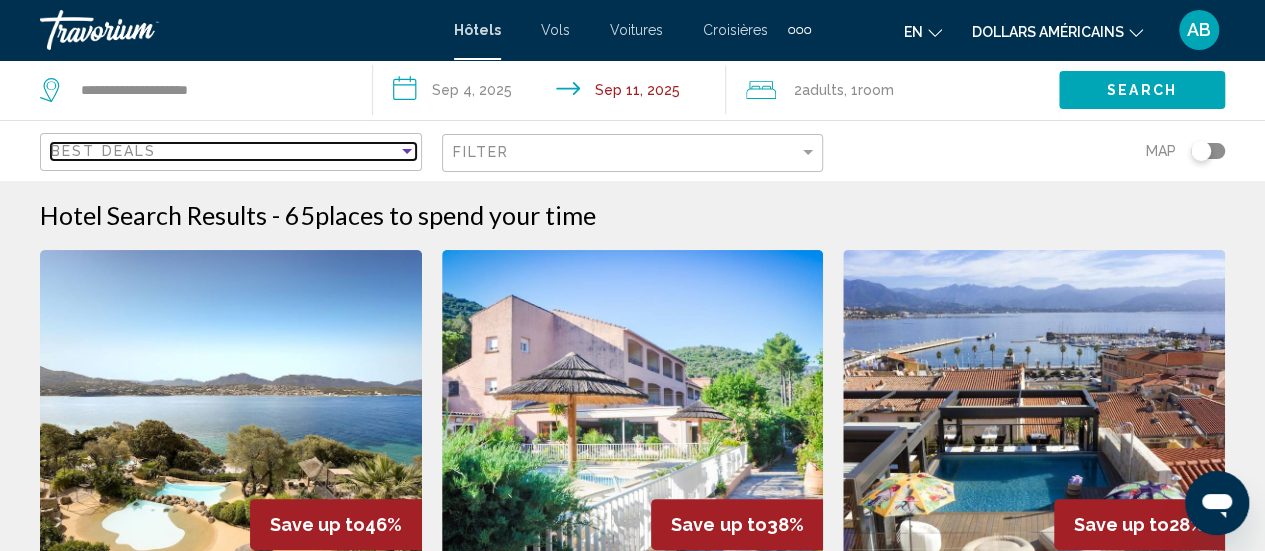 click on "Best Deals" at bounding box center [224, 151] 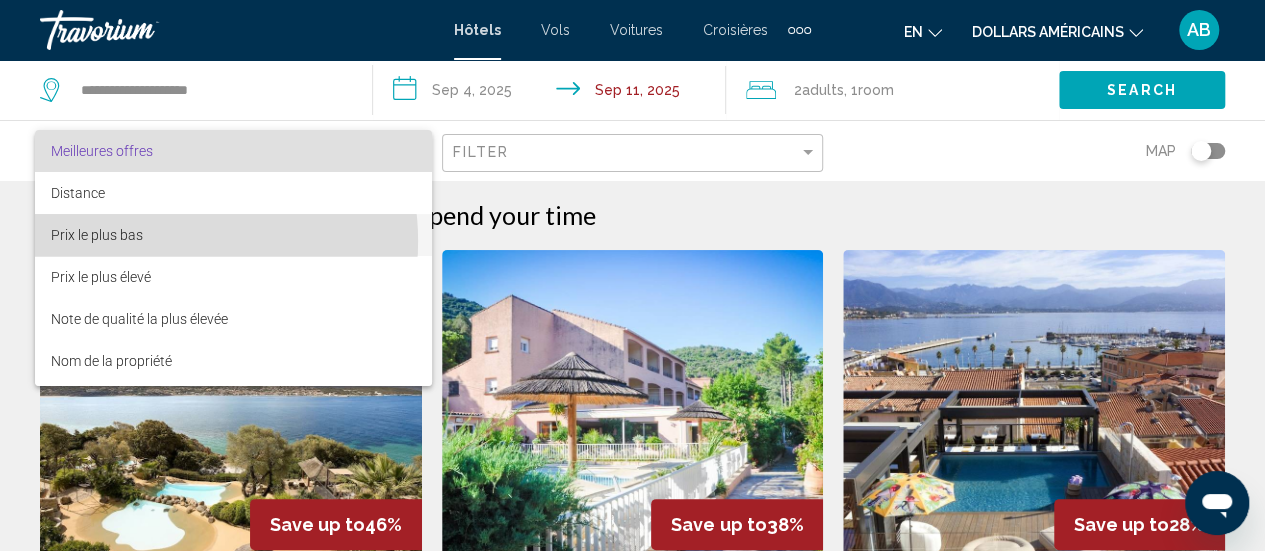 click on "Prix le plus bas" at bounding box center [233, 235] 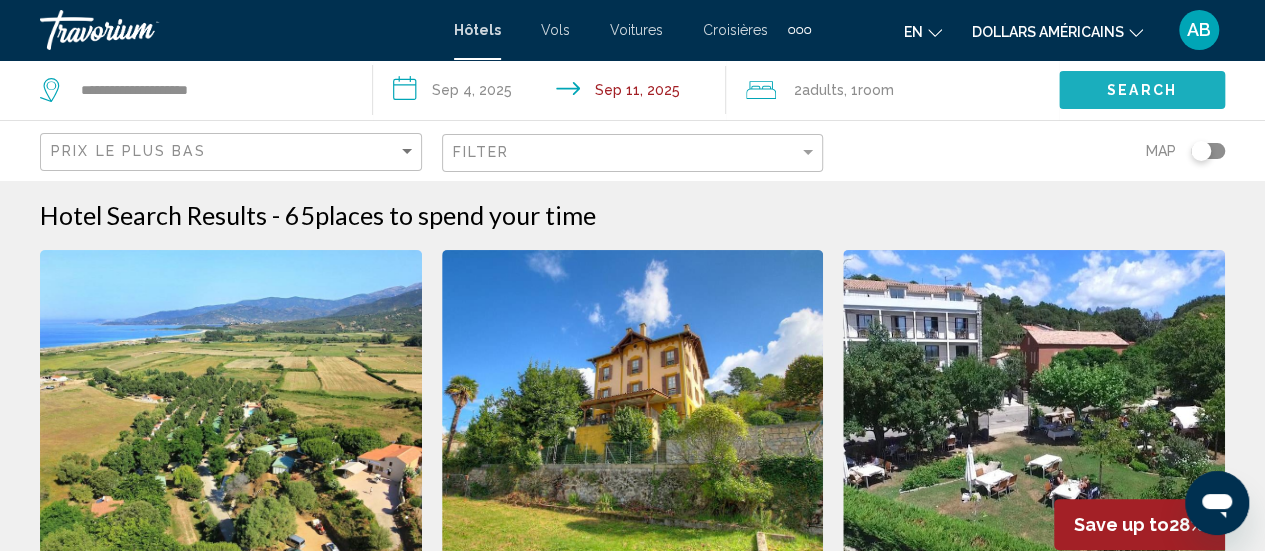 click on "Search" 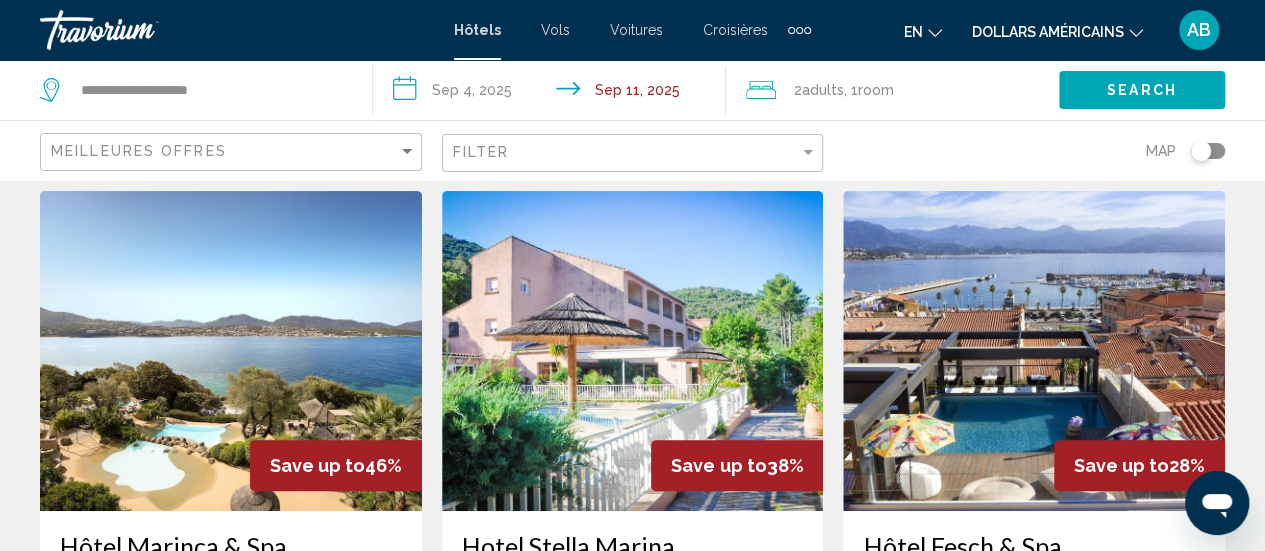 scroll, scrollTop: 0, scrollLeft: 0, axis: both 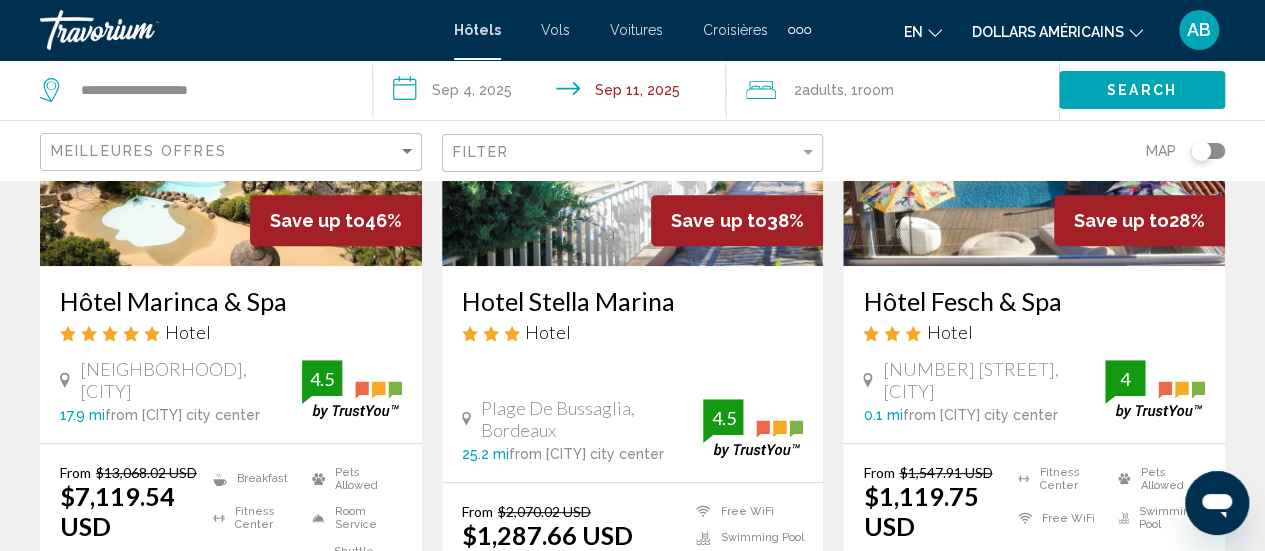 click 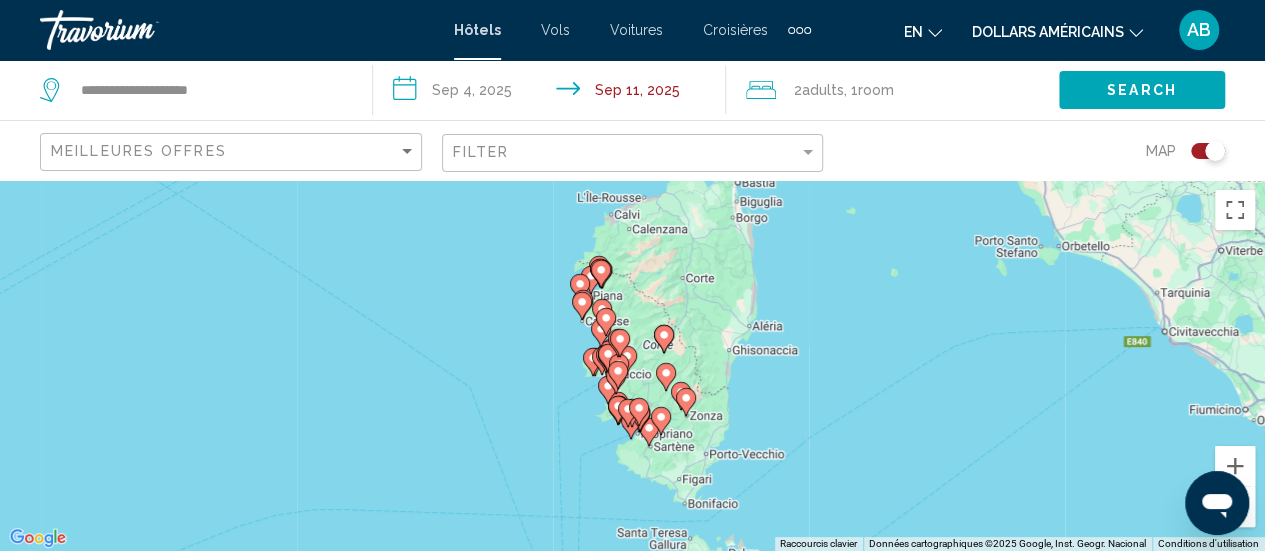 click 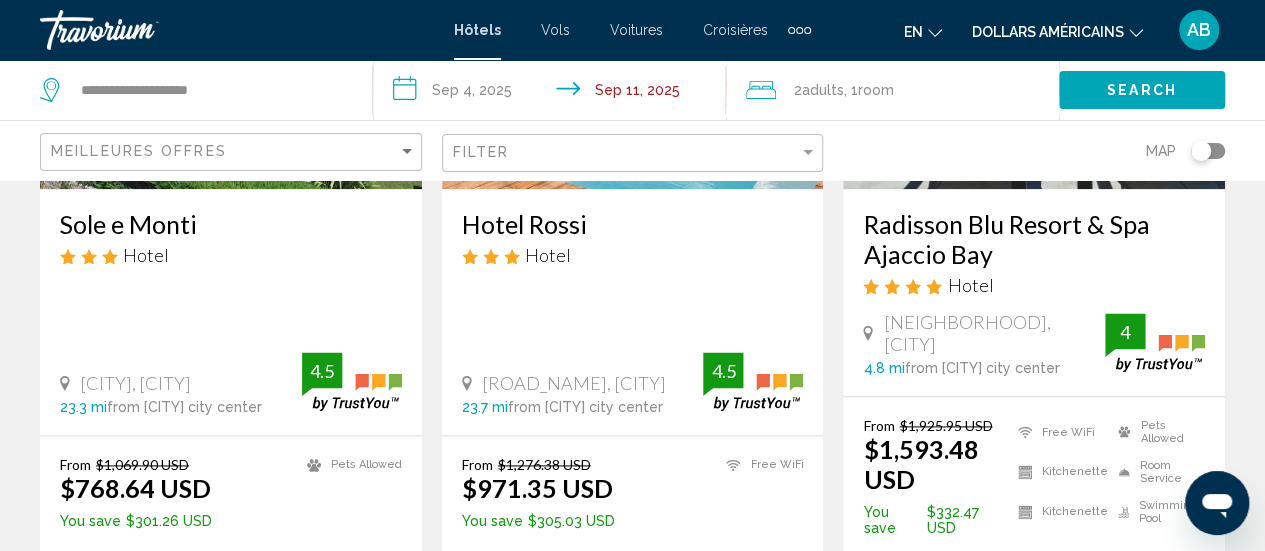 scroll, scrollTop: 1144, scrollLeft: 0, axis: vertical 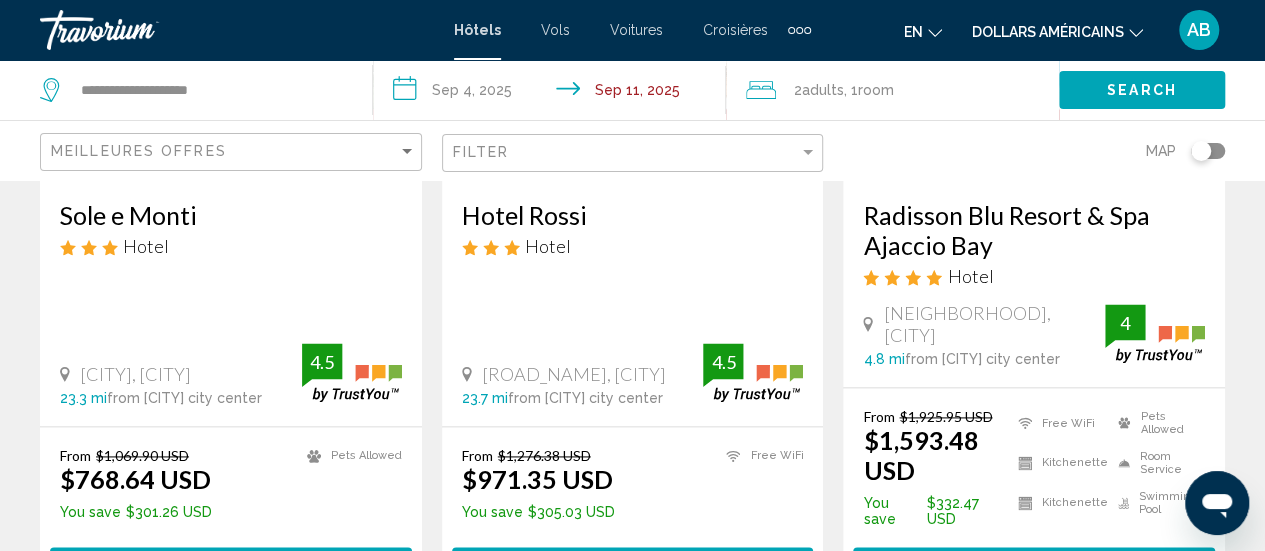 click on "Sole e Monti" at bounding box center (231, 215) 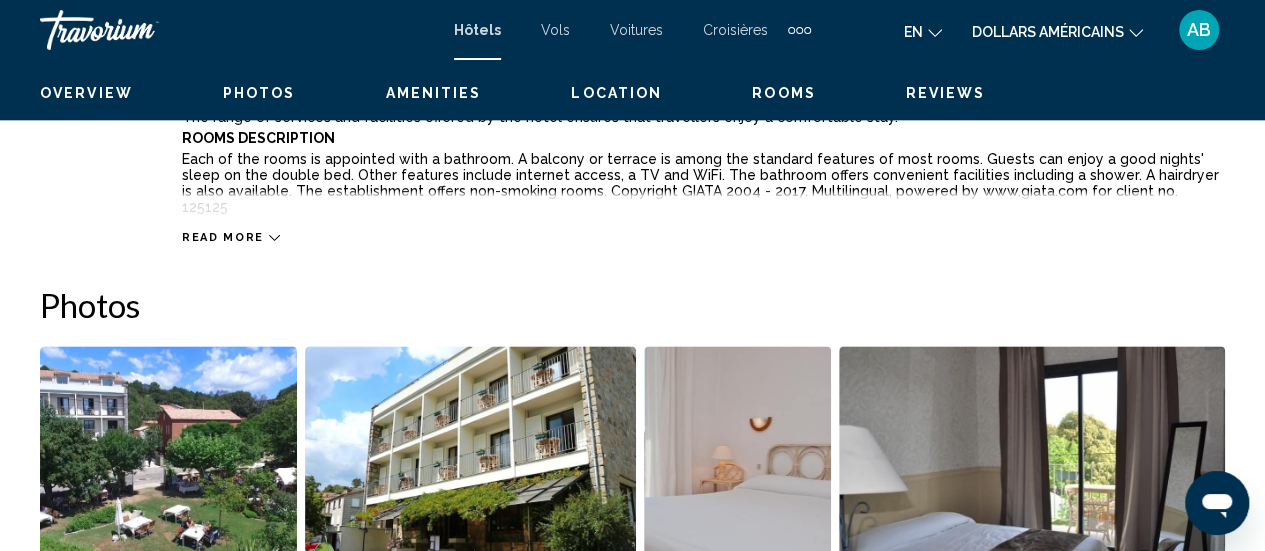 scroll, scrollTop: 259, scrollLeft: 0, axis: vertical 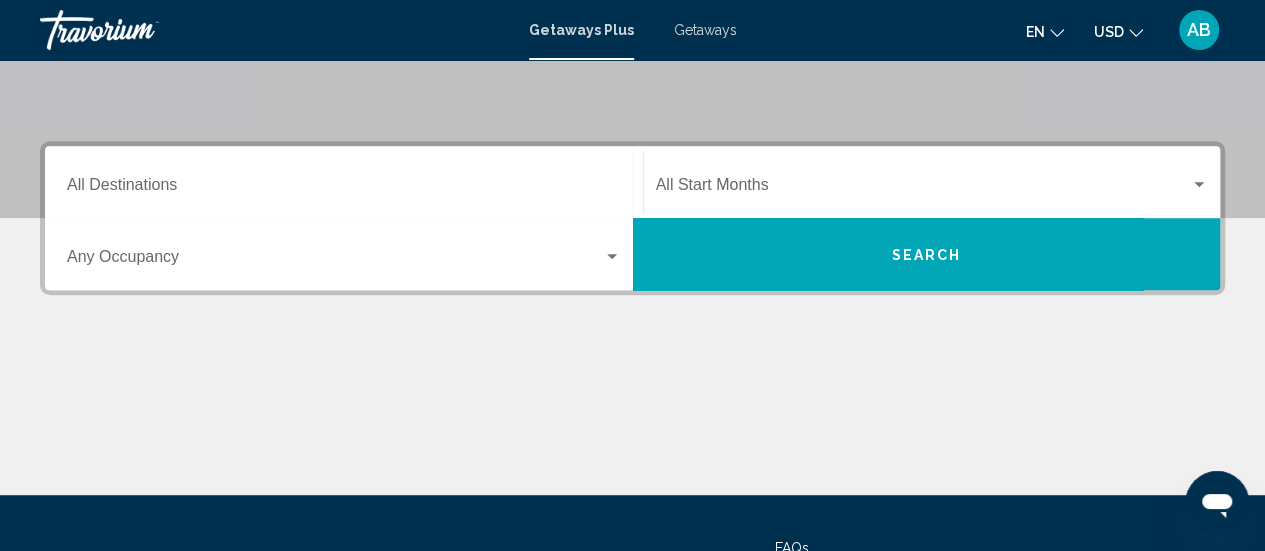 click on "Destination All Destinations" at bounding box center (344, 189) 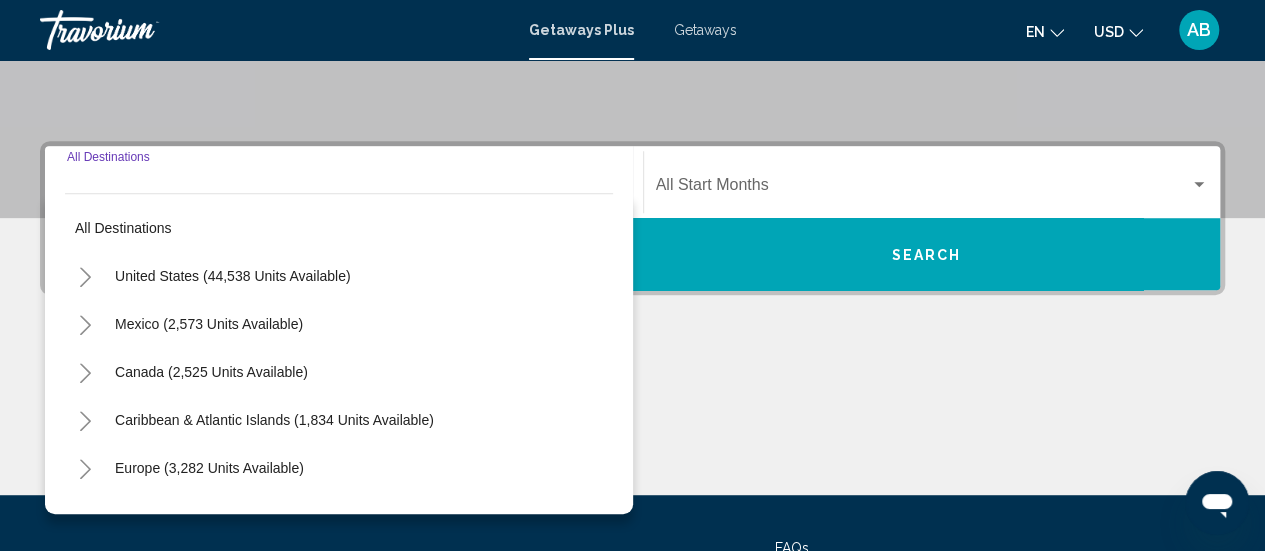 scroll, scrollTop: 458, scrollLeft: 0, axis: vertical 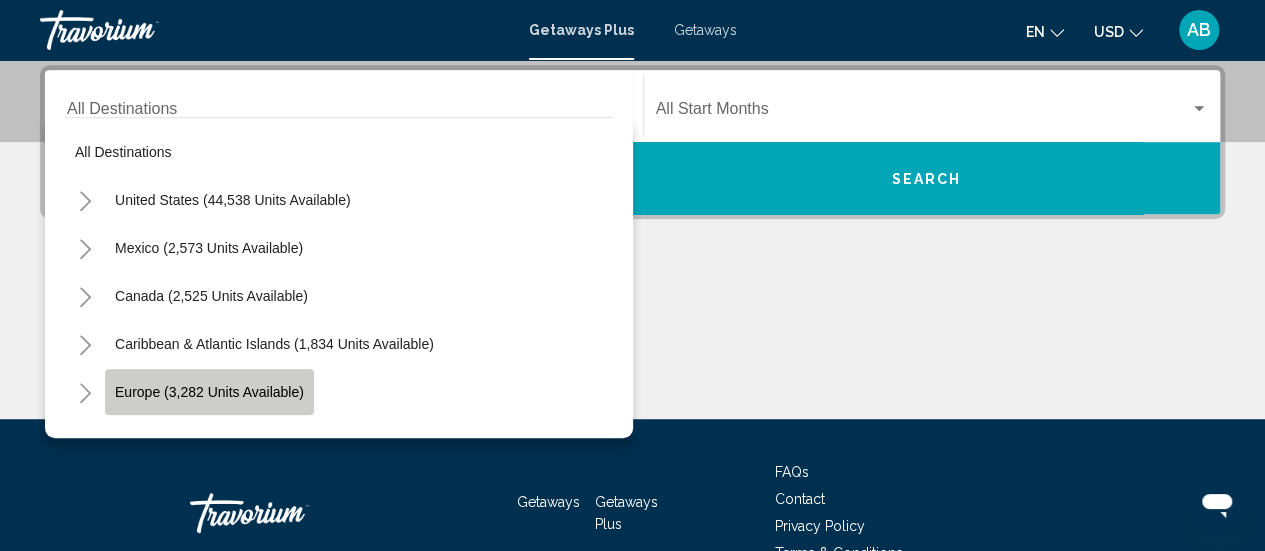 click on "Europe (3,282 units available)" 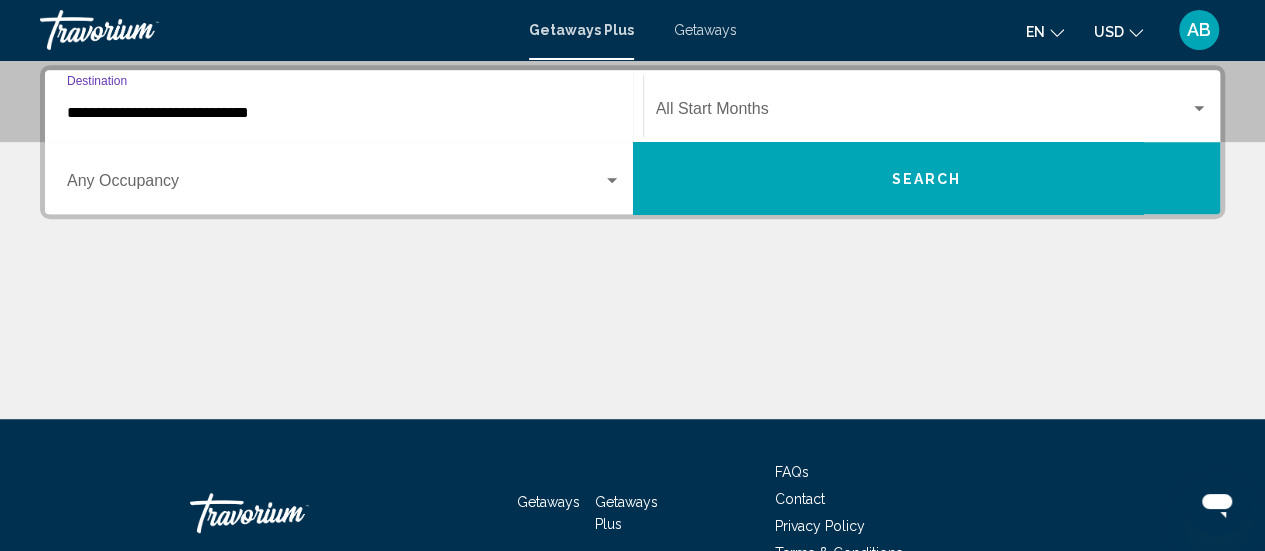 click at bounding box center (923, 113) 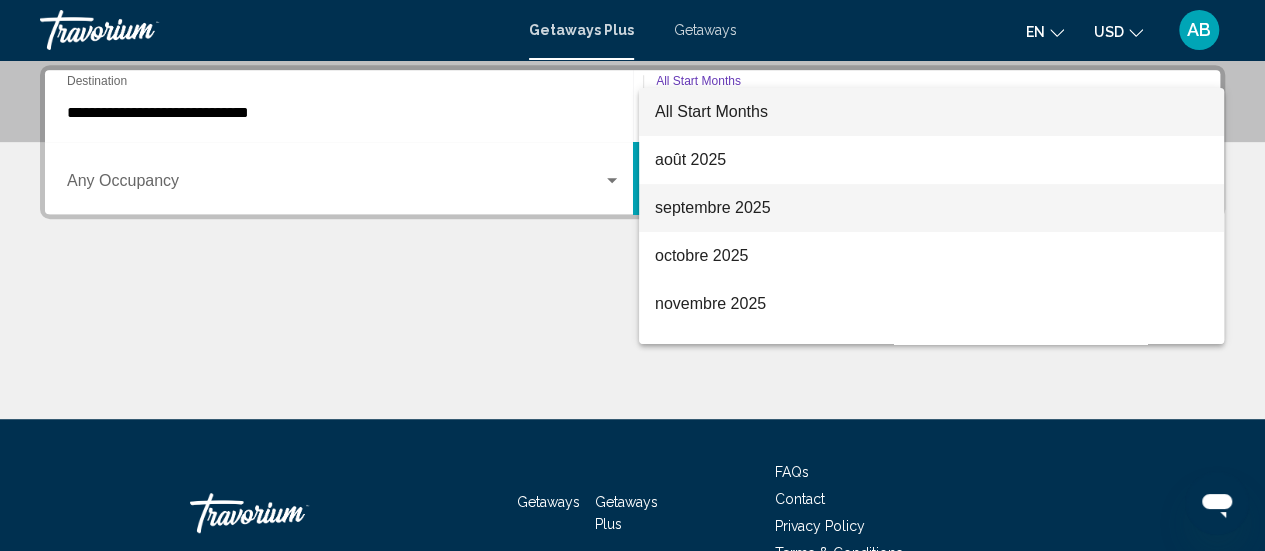 click on "septembre 2025" at bounding box center (931, 208) 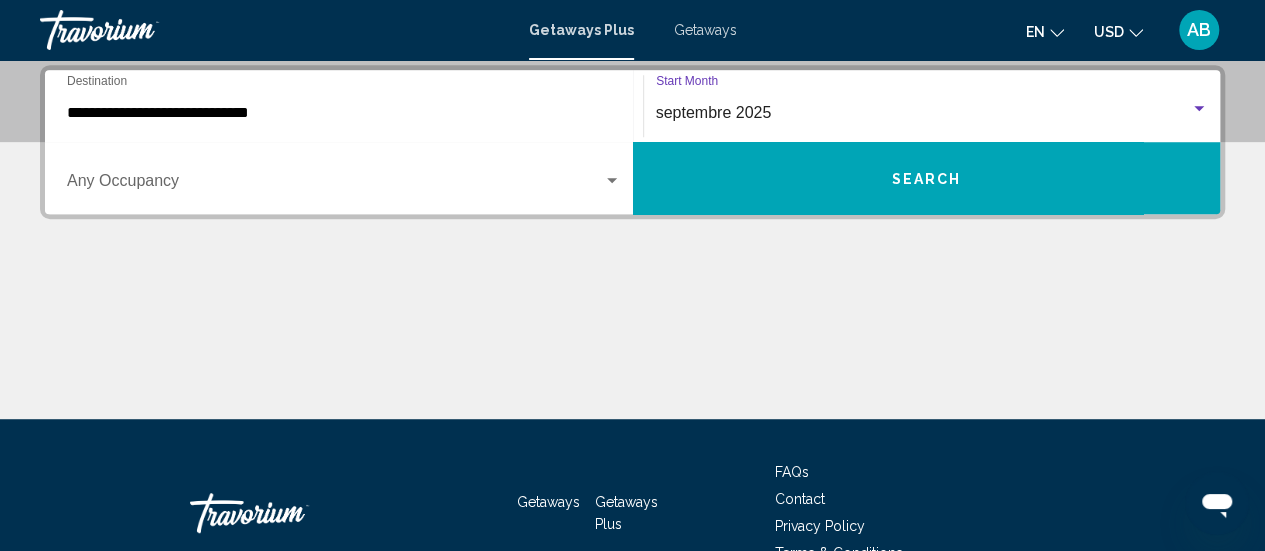 click on "Search" at bounding box center [927, 178] 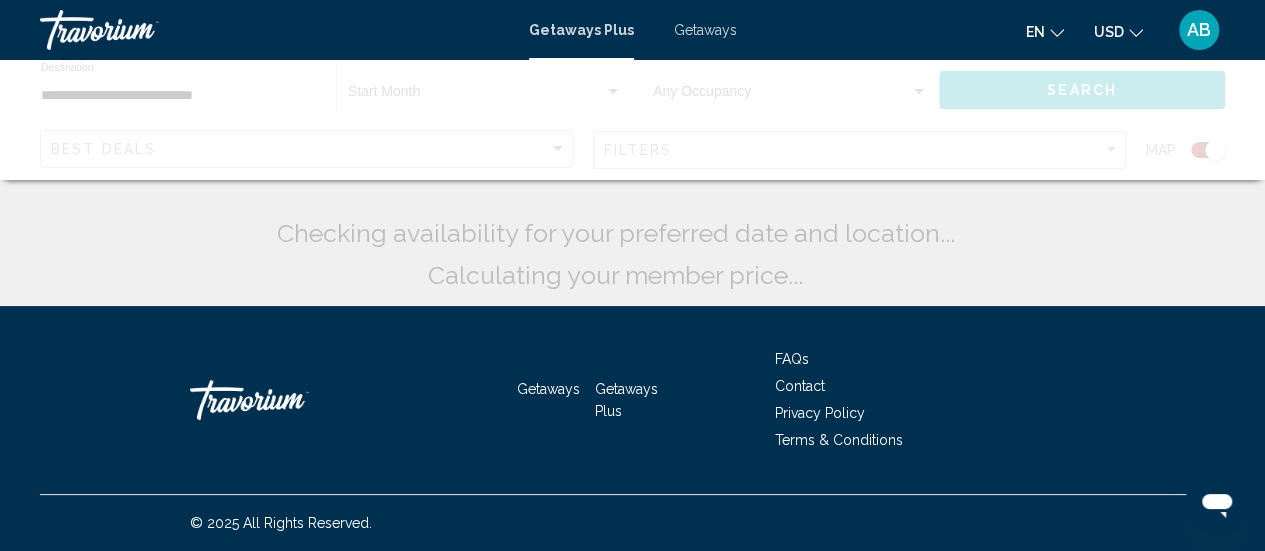 scroll, scrollTop: 0, scrollLeft: 0, axis: both 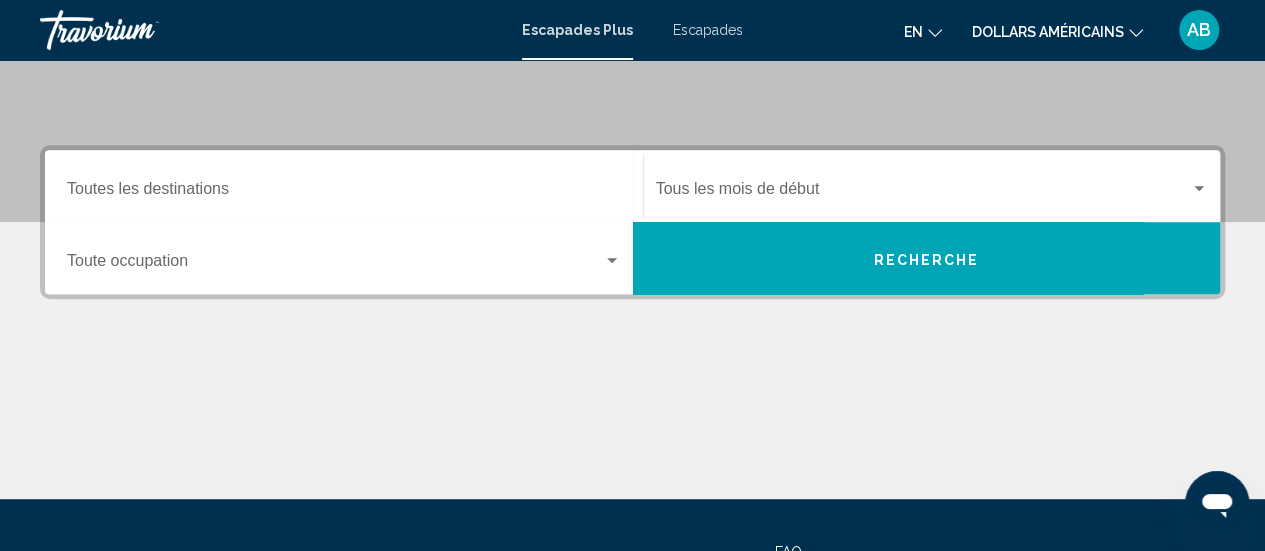 click at bounding box center (923, 193) 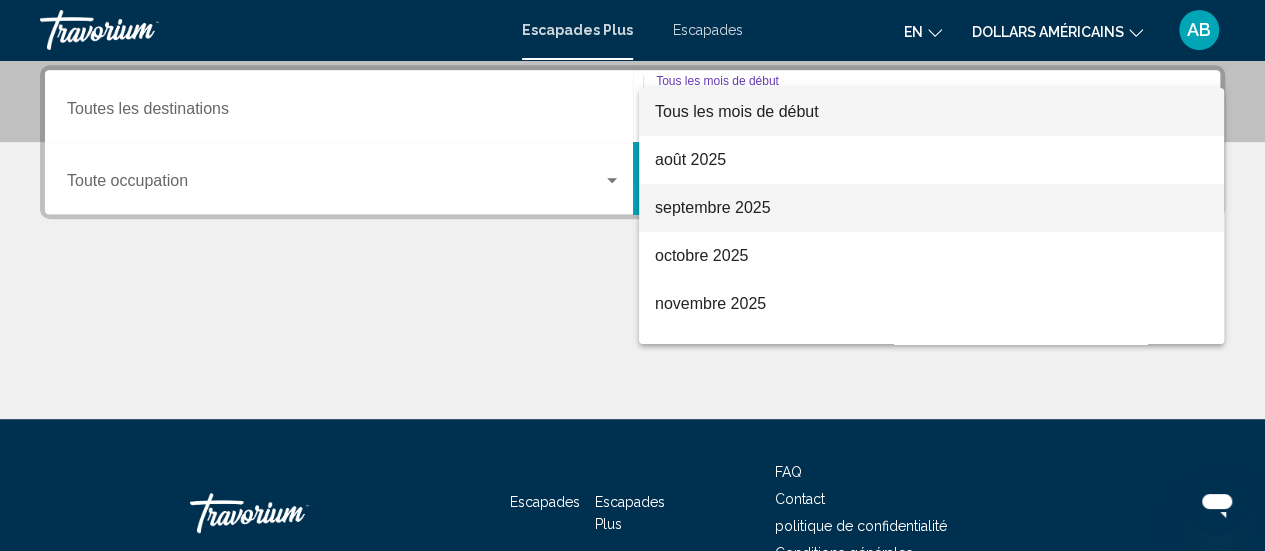 click on "septembre 2025" at bounding box center (713, 207) 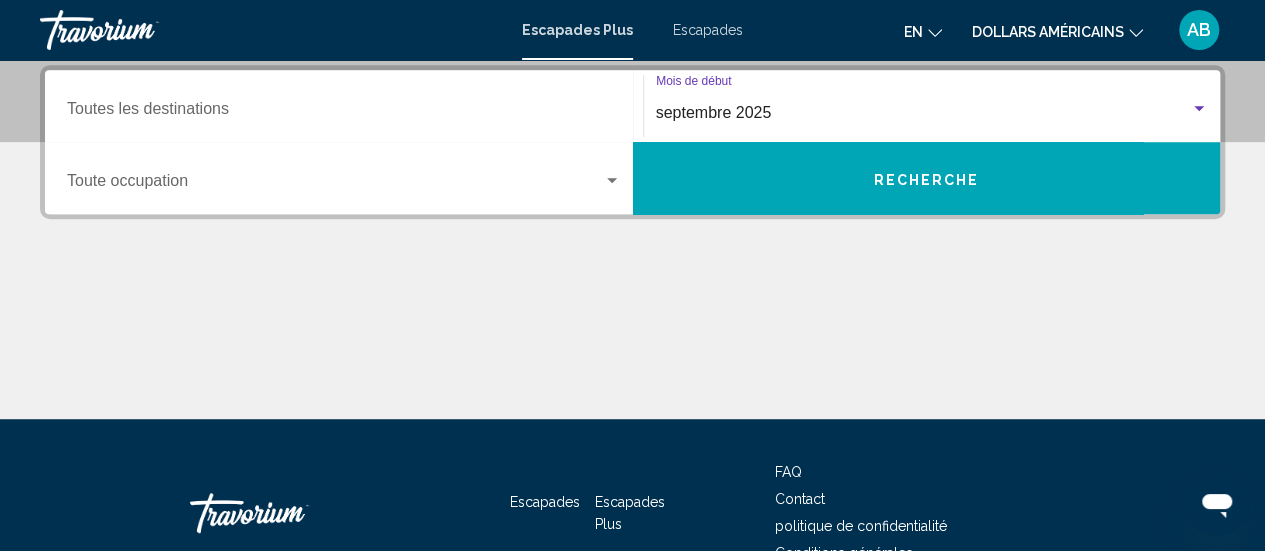 click on "Recherche" at bounding box center (927, 178) 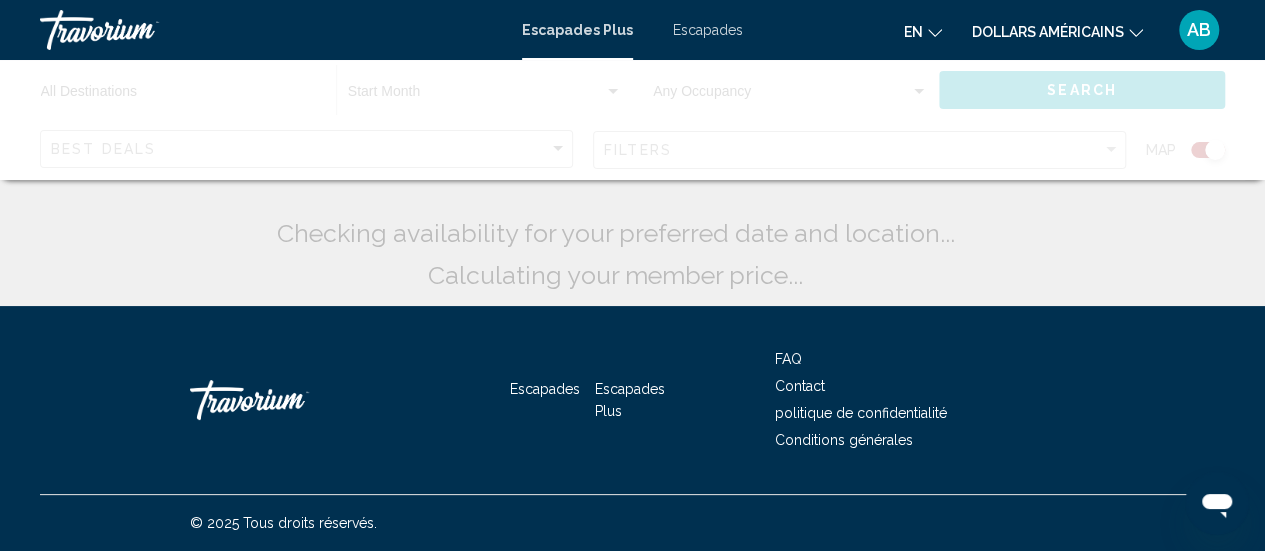 scroll, scrollTop: 0, scrollLeft: 0, axis: both 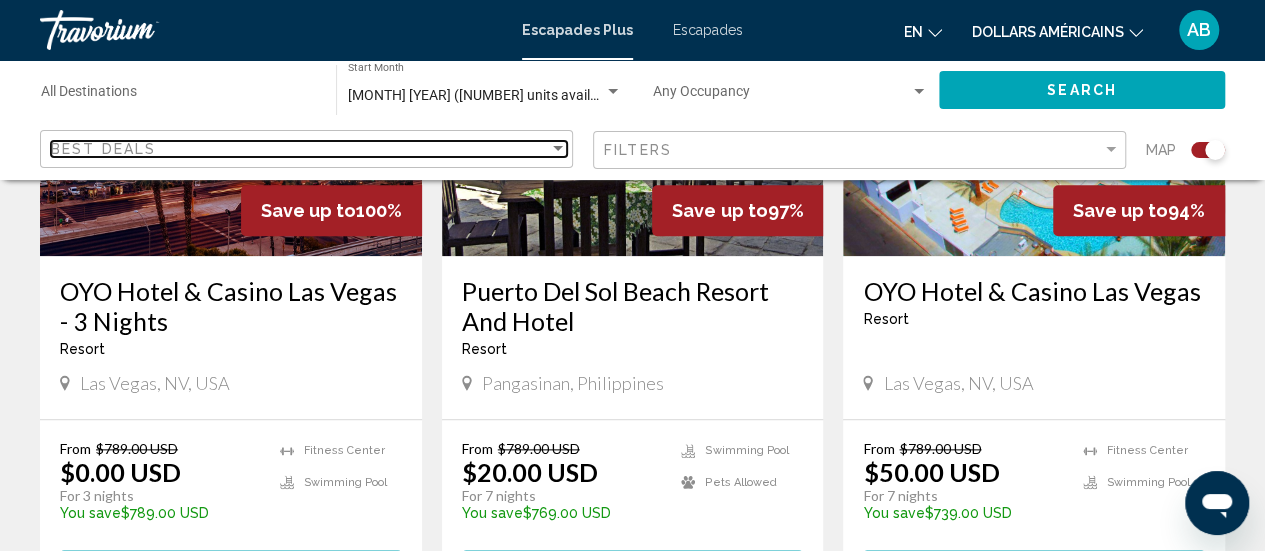click on "Best Deals" at bounding box center [300, 149] 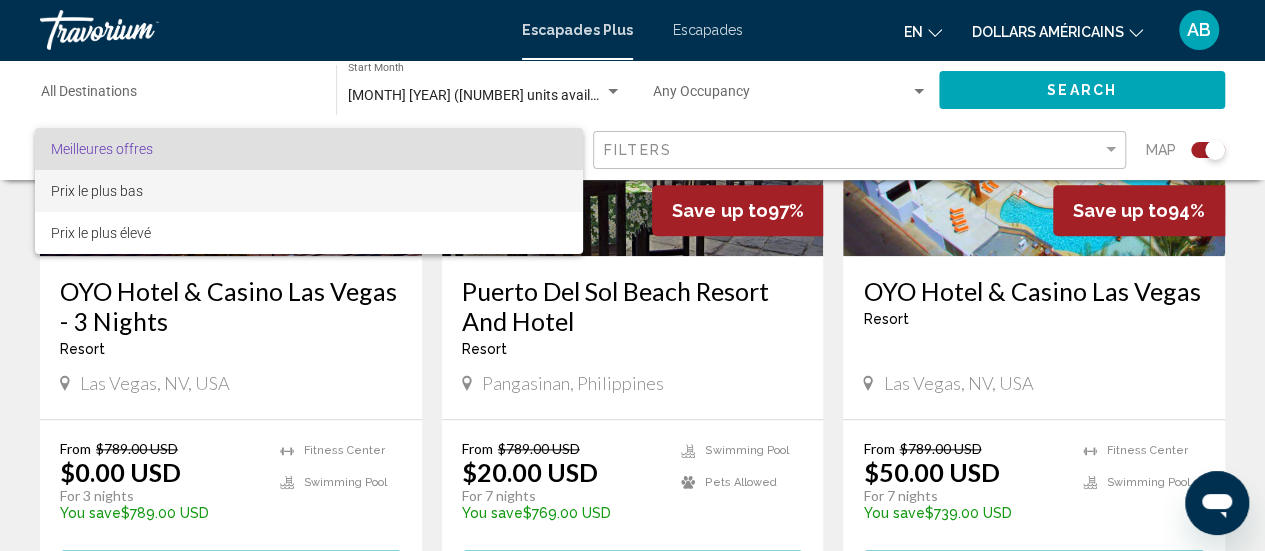 click on "Prix le plus bas" at bounding box center (309, 191) 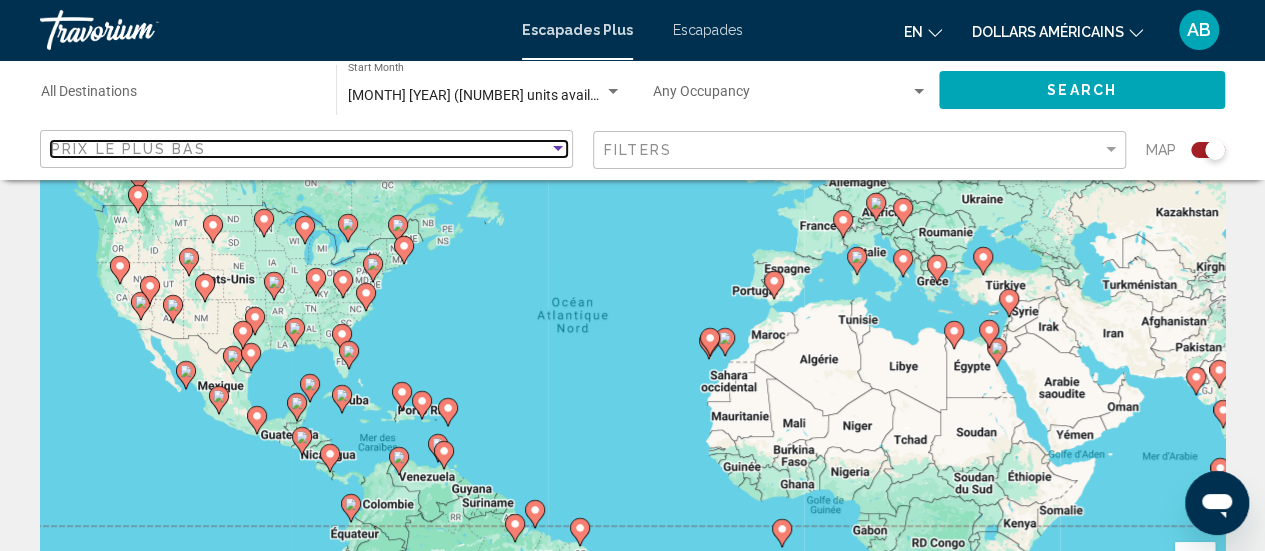 scroll, scrollTop: 0, scrollLeft: 0, axis: both 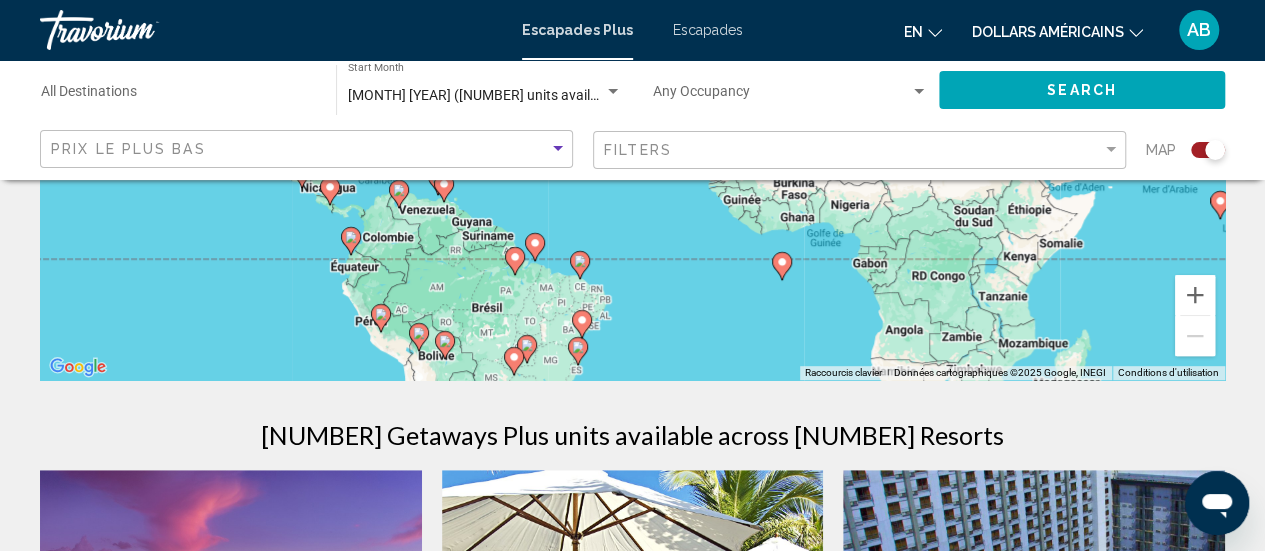 click on "Destination All Destinations" 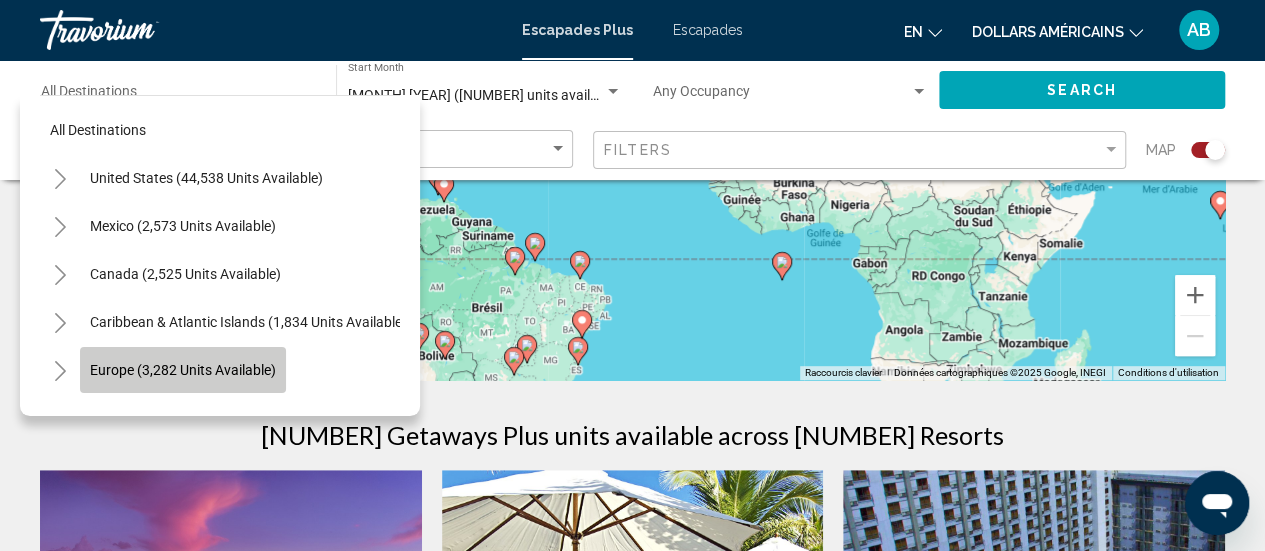 click on "Europe (3,282 units available)" 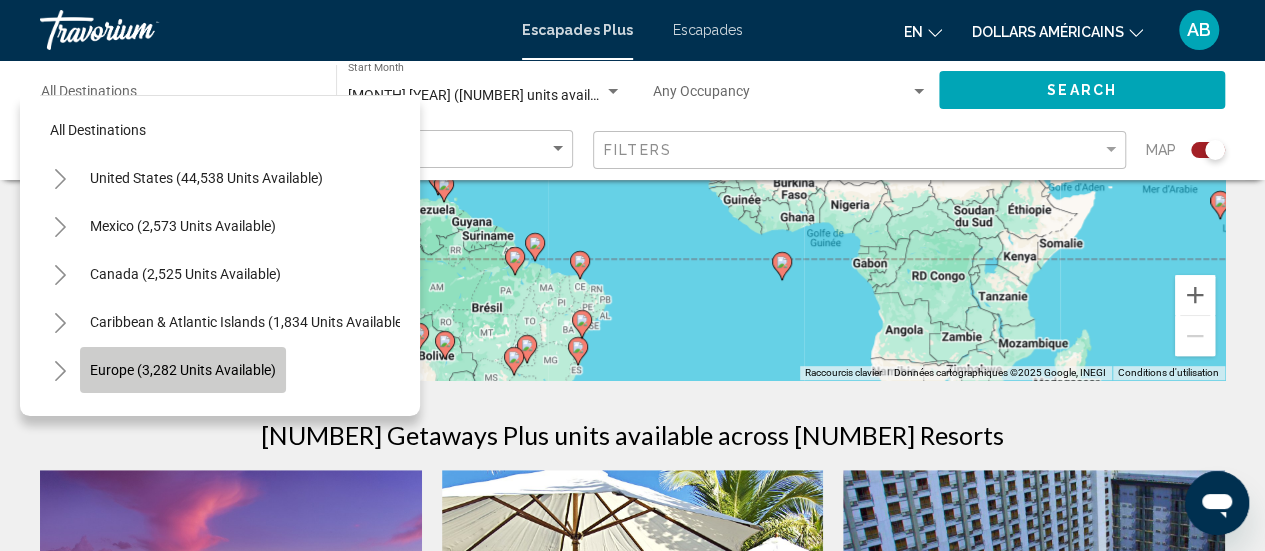 type on "**********" 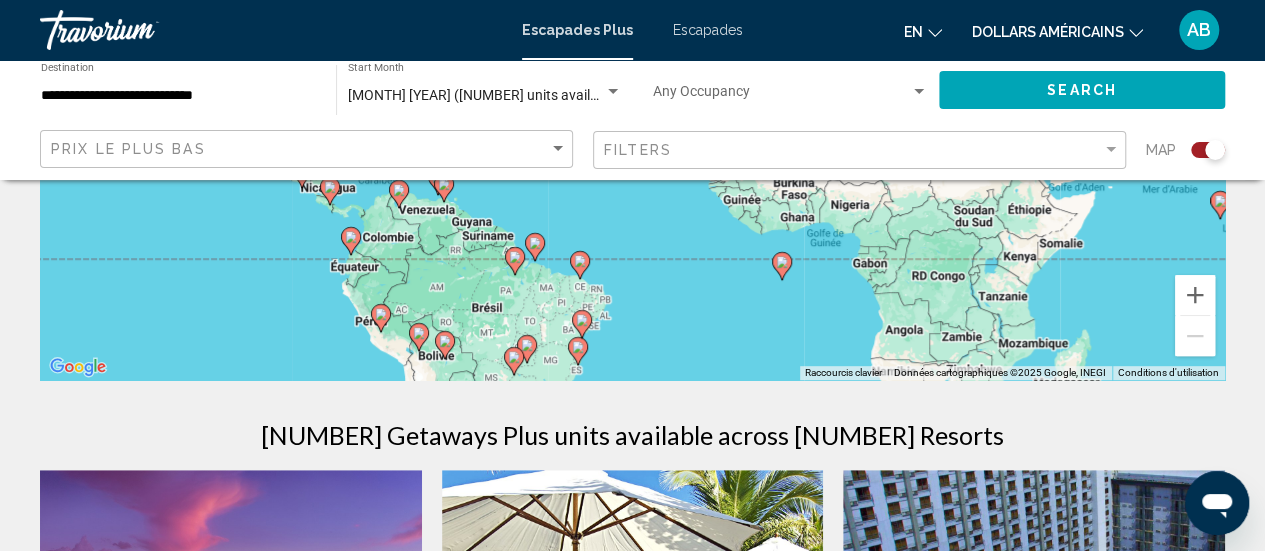 click on "Search" 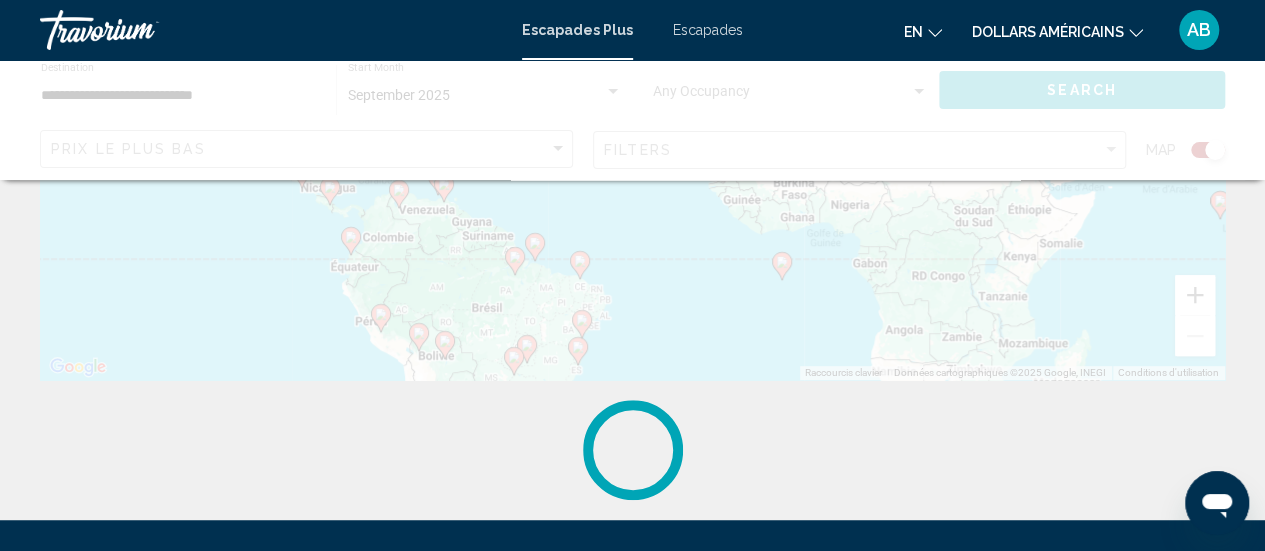 scroll, scrollTop: 0, scrollLeft: 0, axis: both 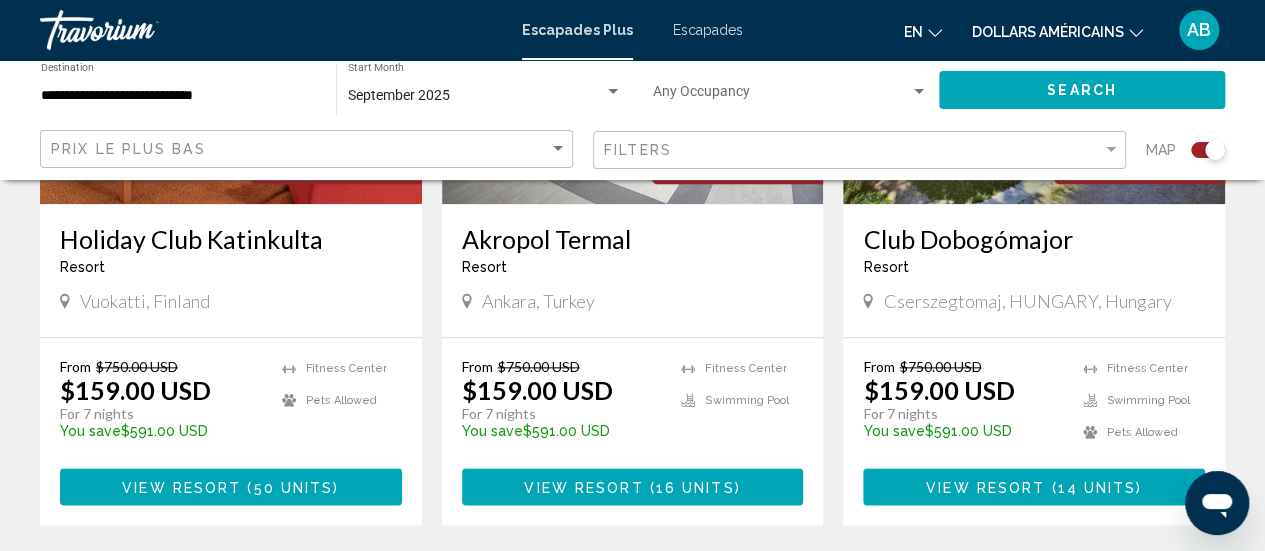 click on "Akropol Termal" at bounding box center (633, 239) 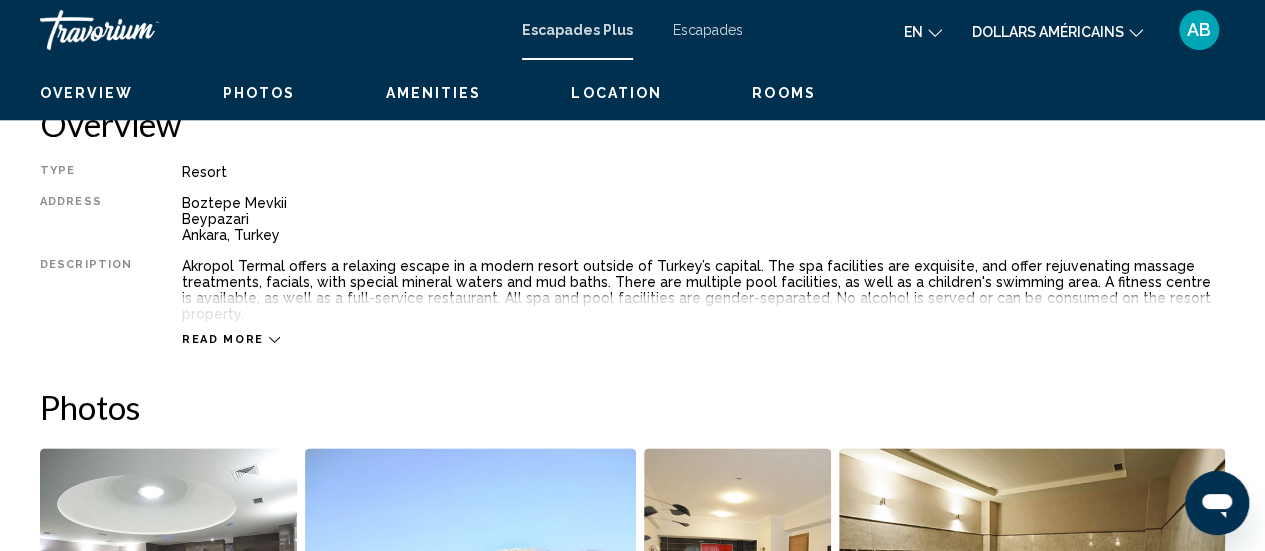 scroll, scrollTop: 259, scrollLeft: 0, axis: vertical 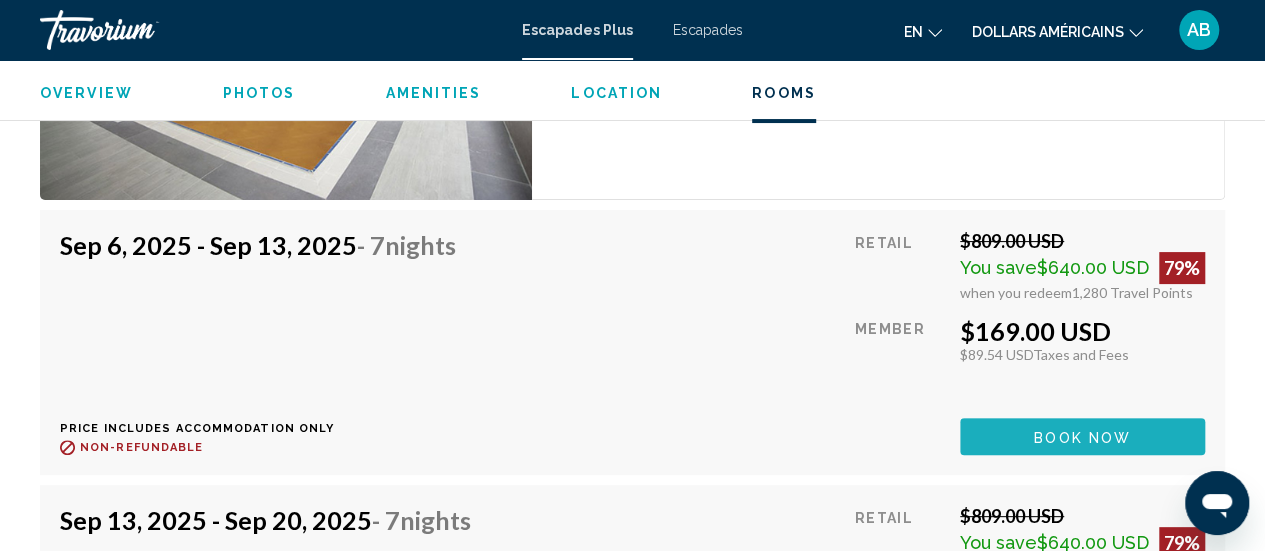 click on "Book now" at bounding box center [1082, 436] 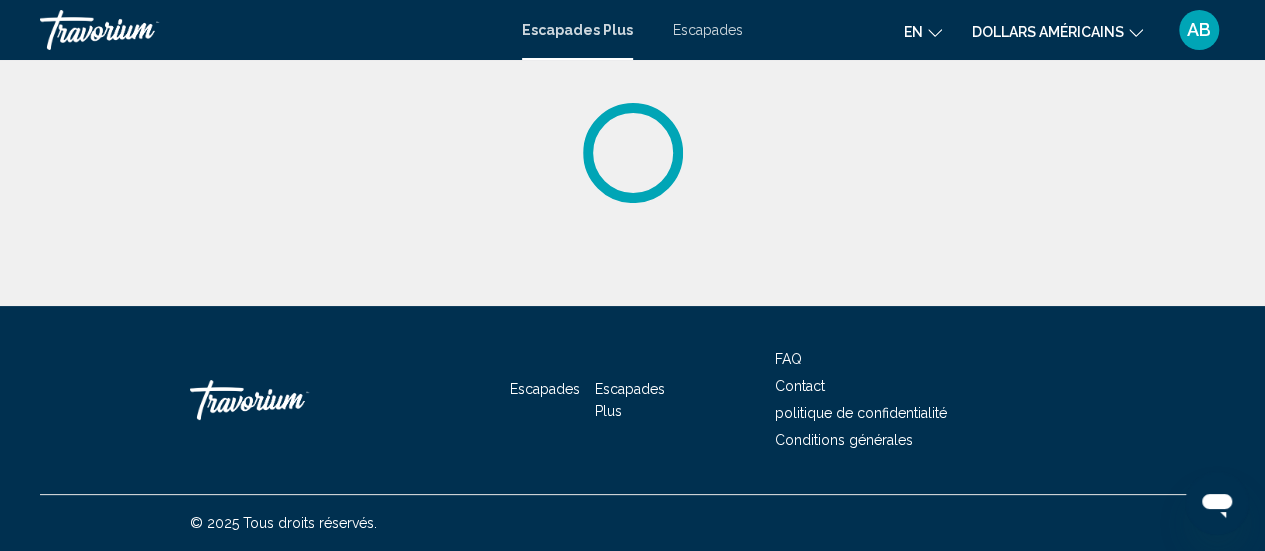 scroll, scrollTop: 0, scrollLeft: 0, axis: both 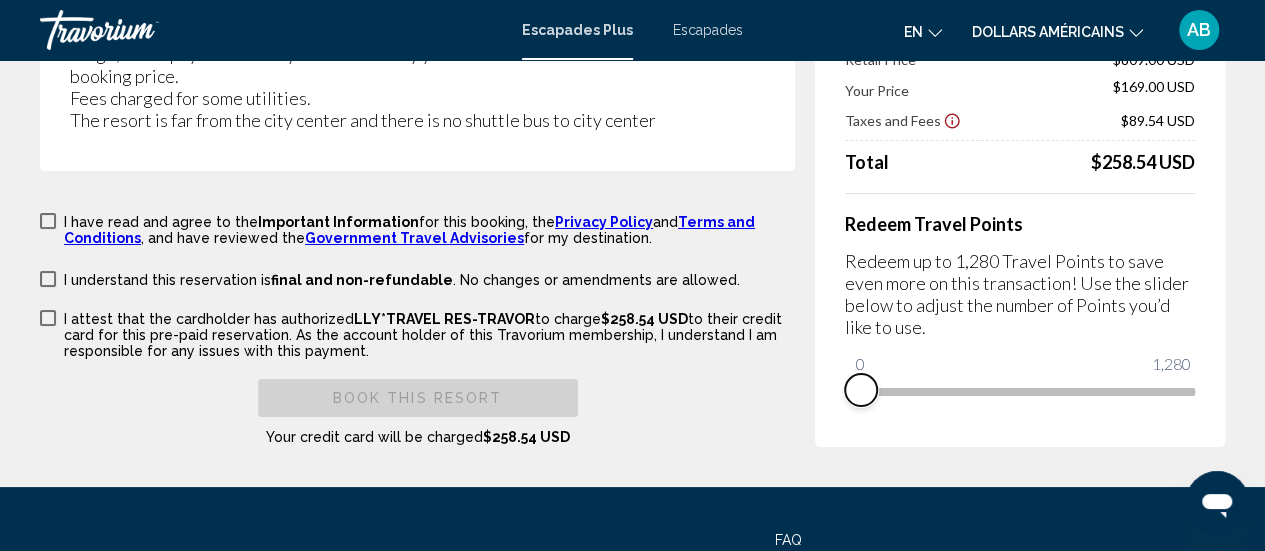 drag, startPoint x: 1172, startPoint y: 392, endPoint x: 834, endPoint y: 383, distance: 338.1198 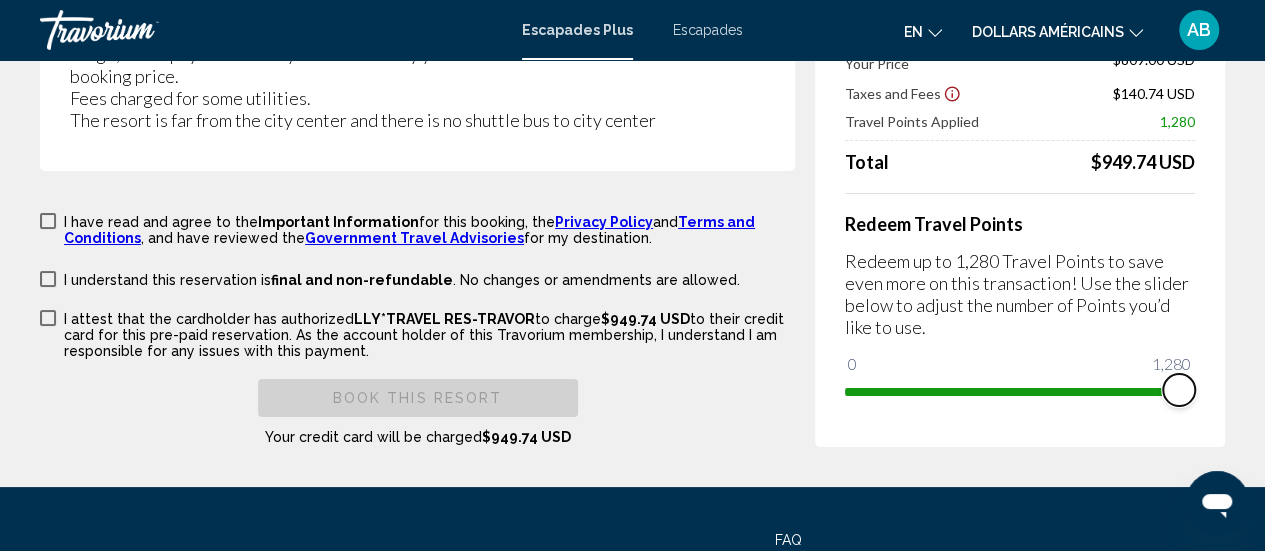 drag, startPoint x: 854, startPoint y: 387, endPoint x: 1216, endPoint y: 404, distance: 362.39896 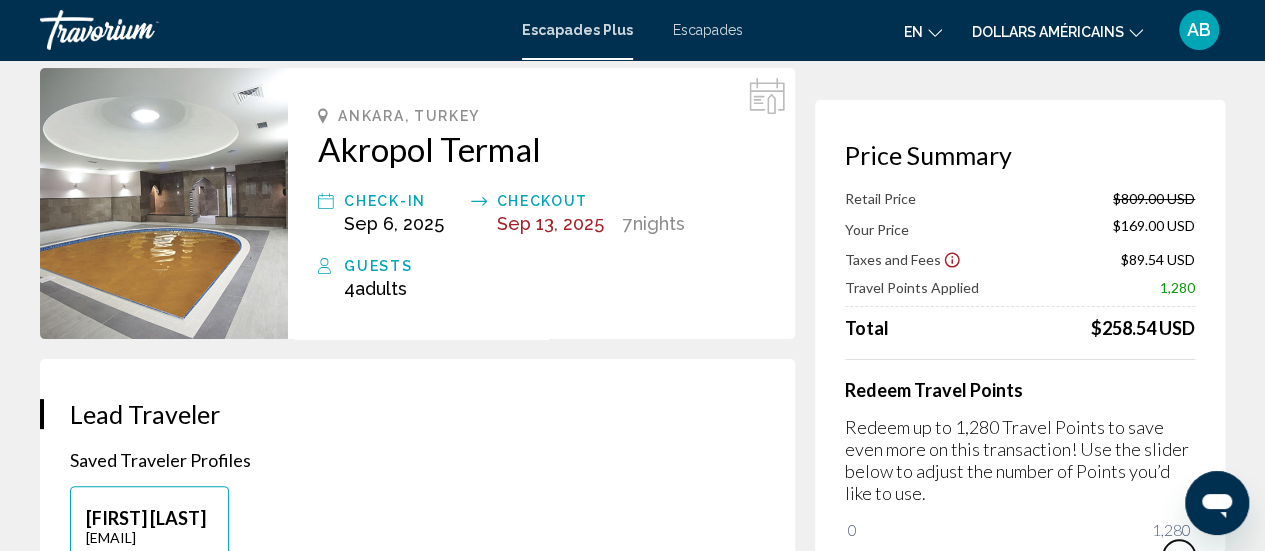 scroll, scrollTop: 0, scrollLeft: 0, axis: both 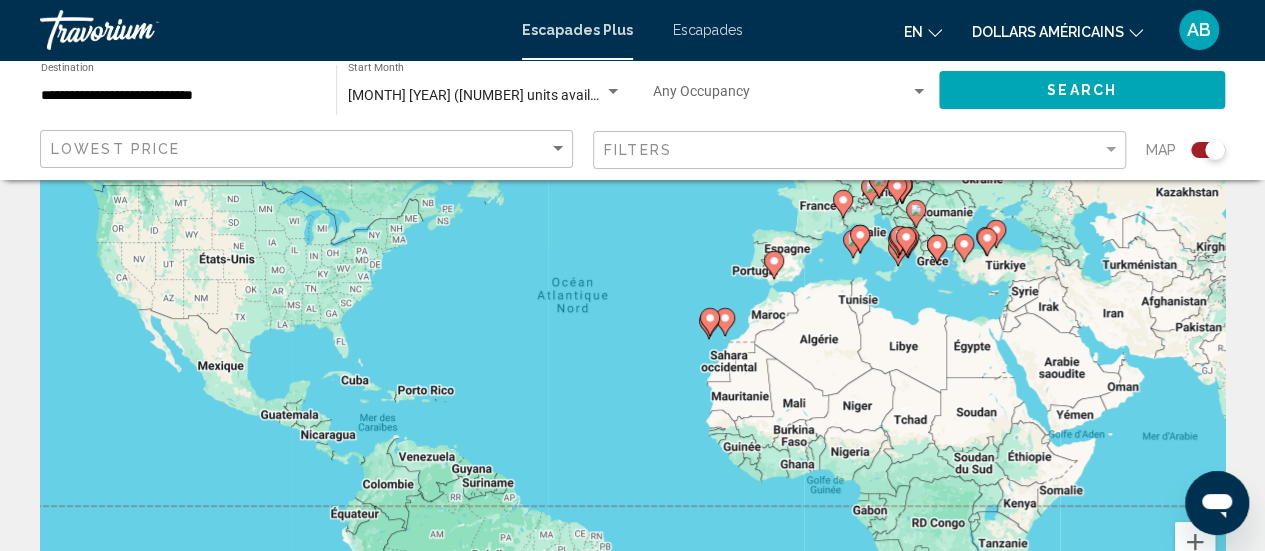 click 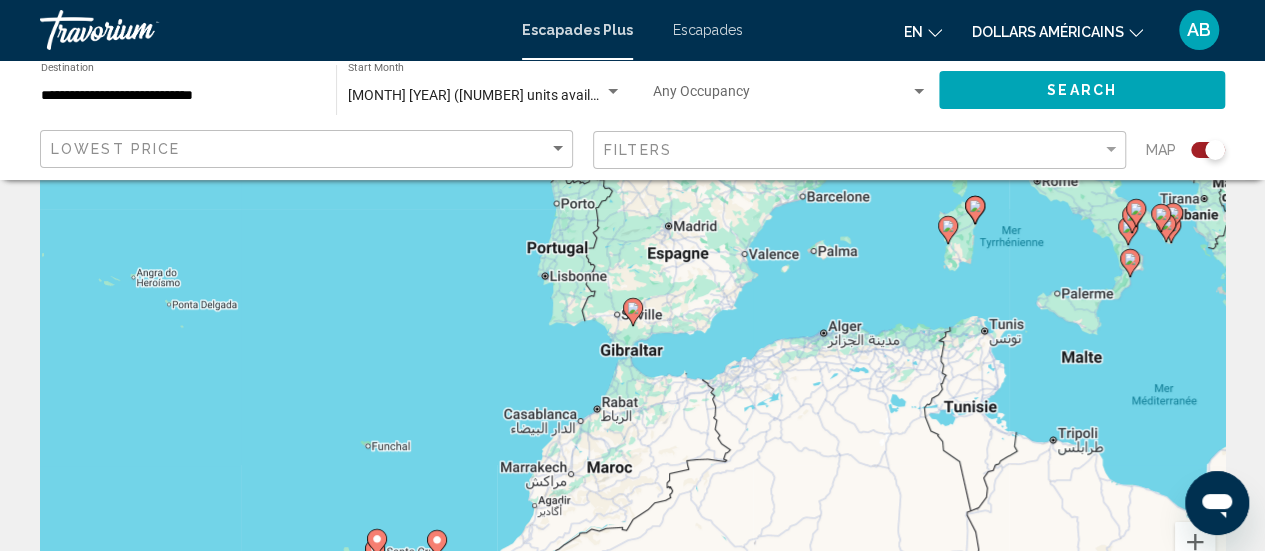 click 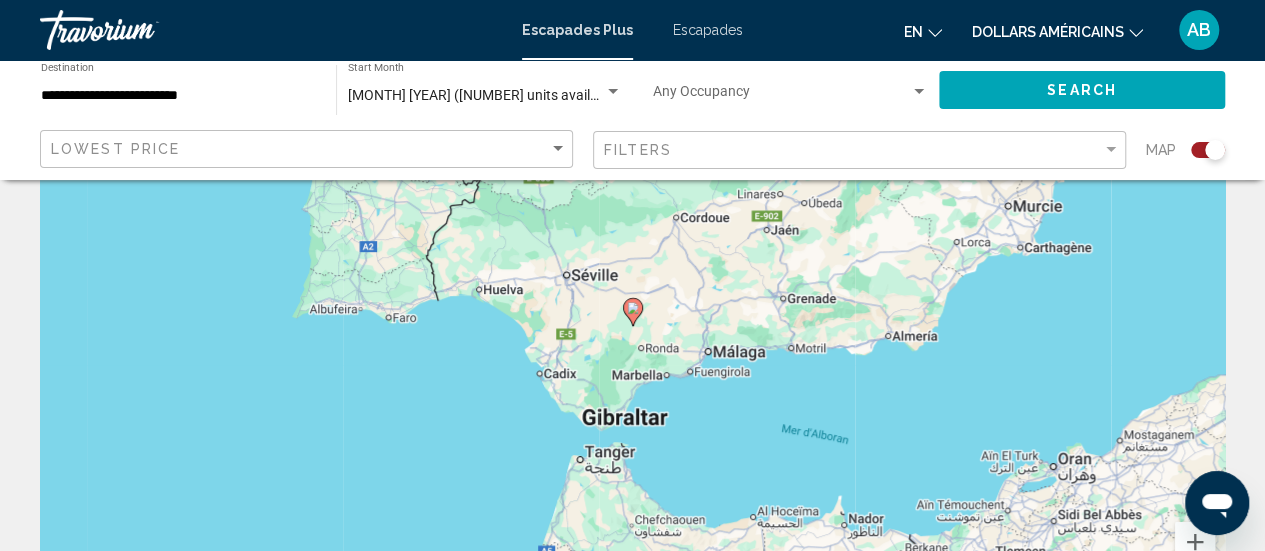 click 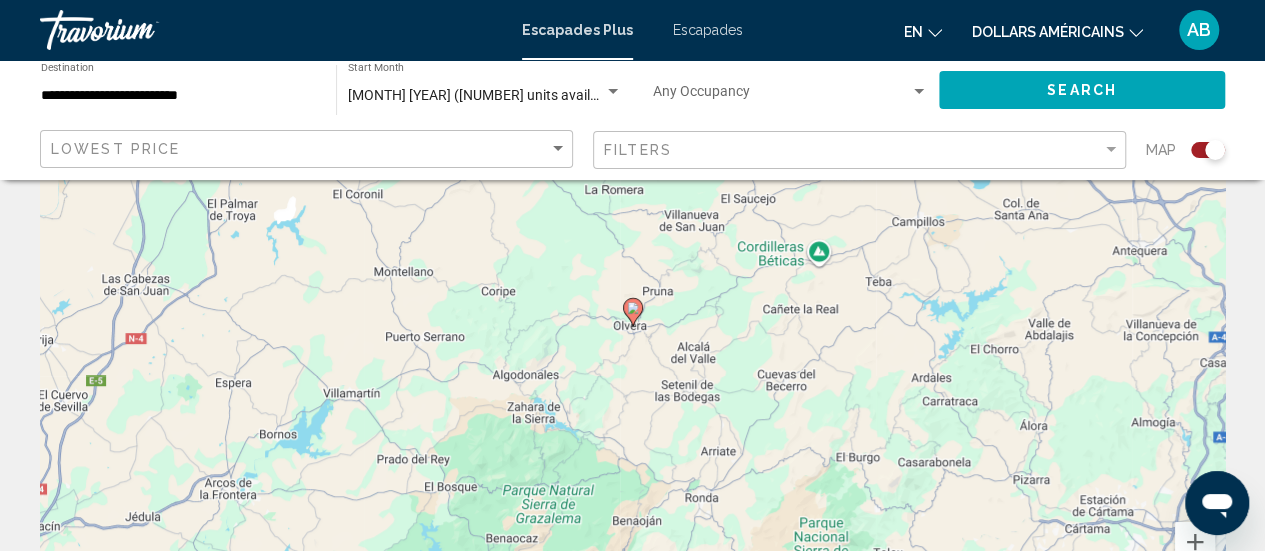 click 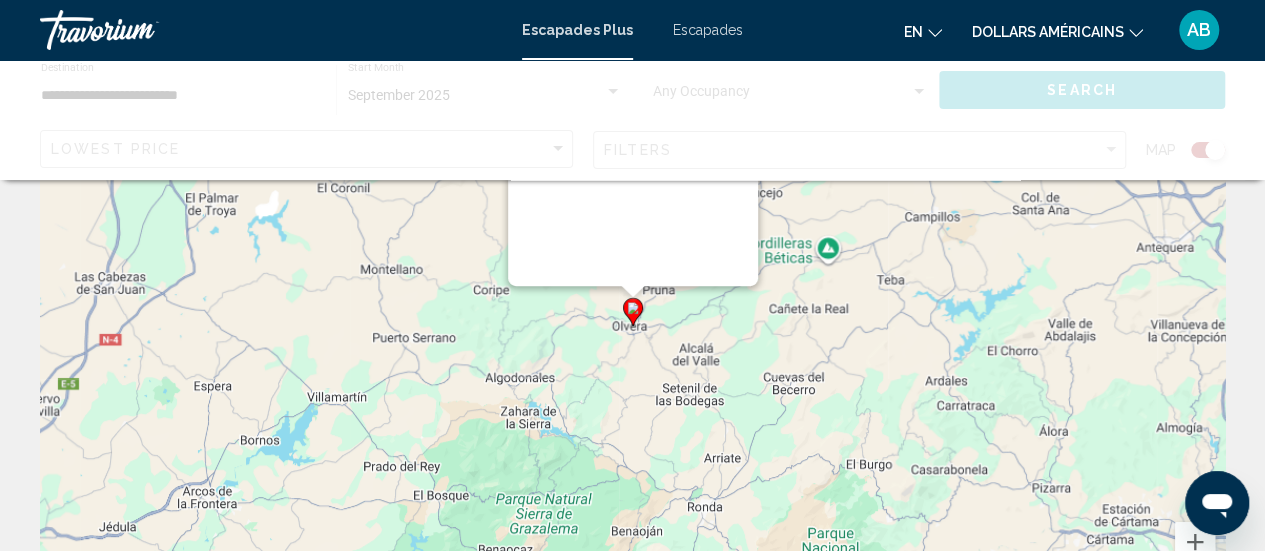 scroll, scrollTop: 0, scrollLeft: 0, axis: both 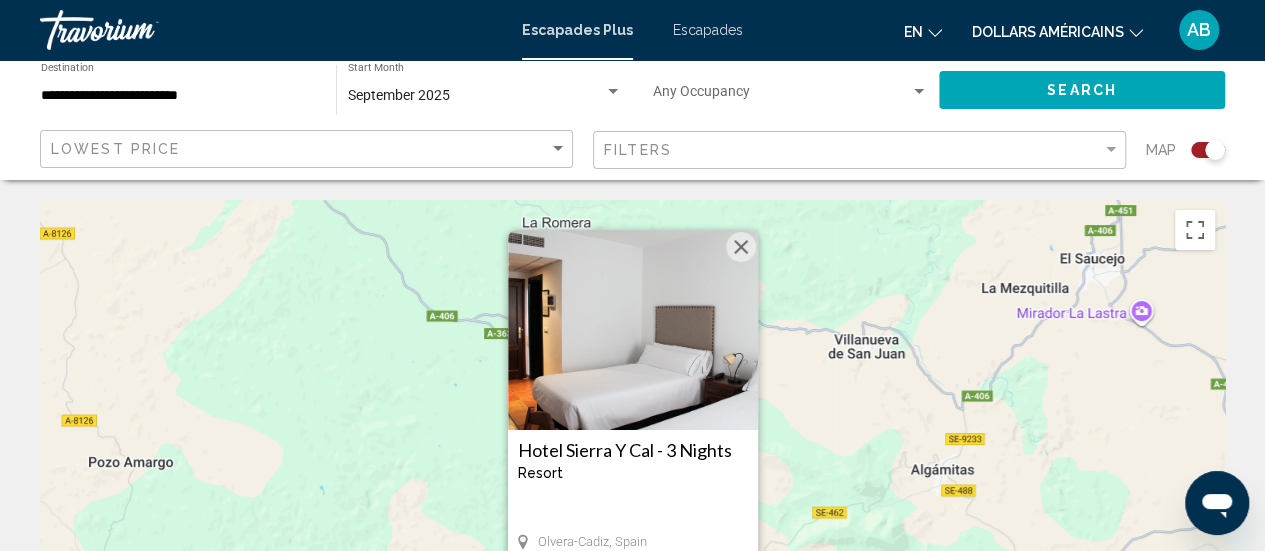 click at bounding box center [741, 247] 